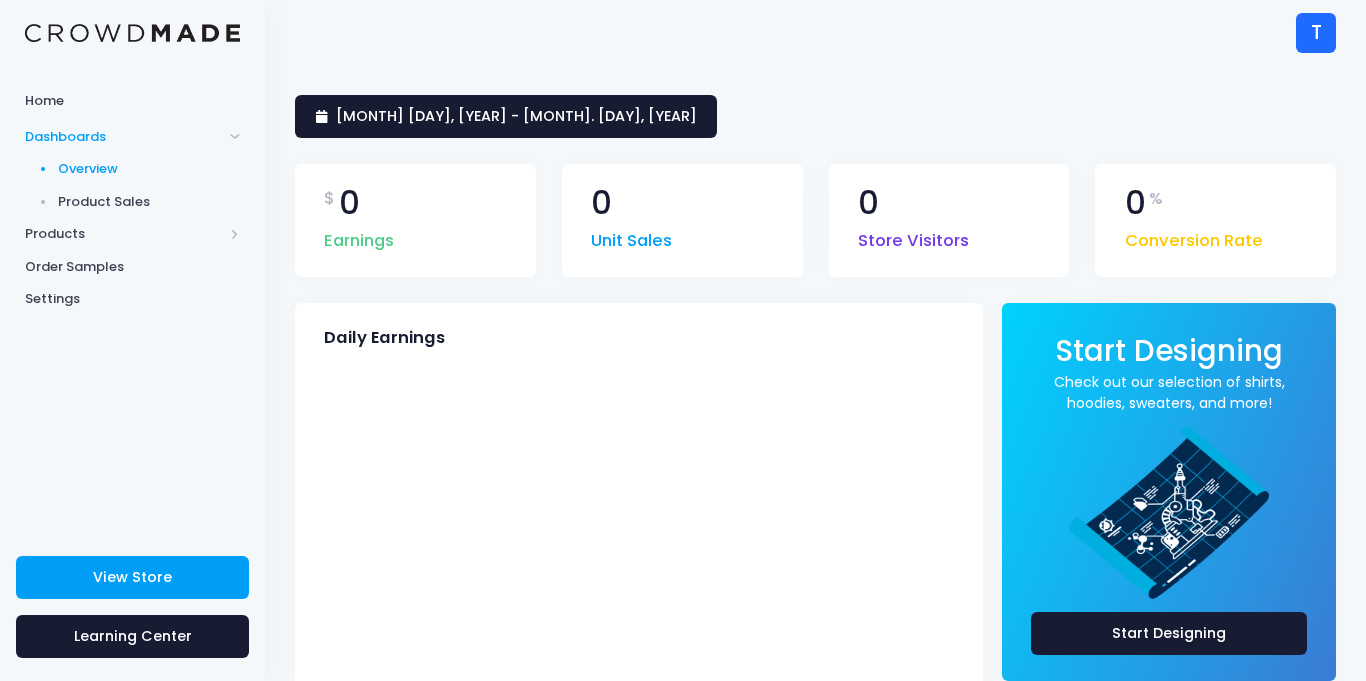 scroll, scrollTop: 0, scrollLeft: 0, axis: both 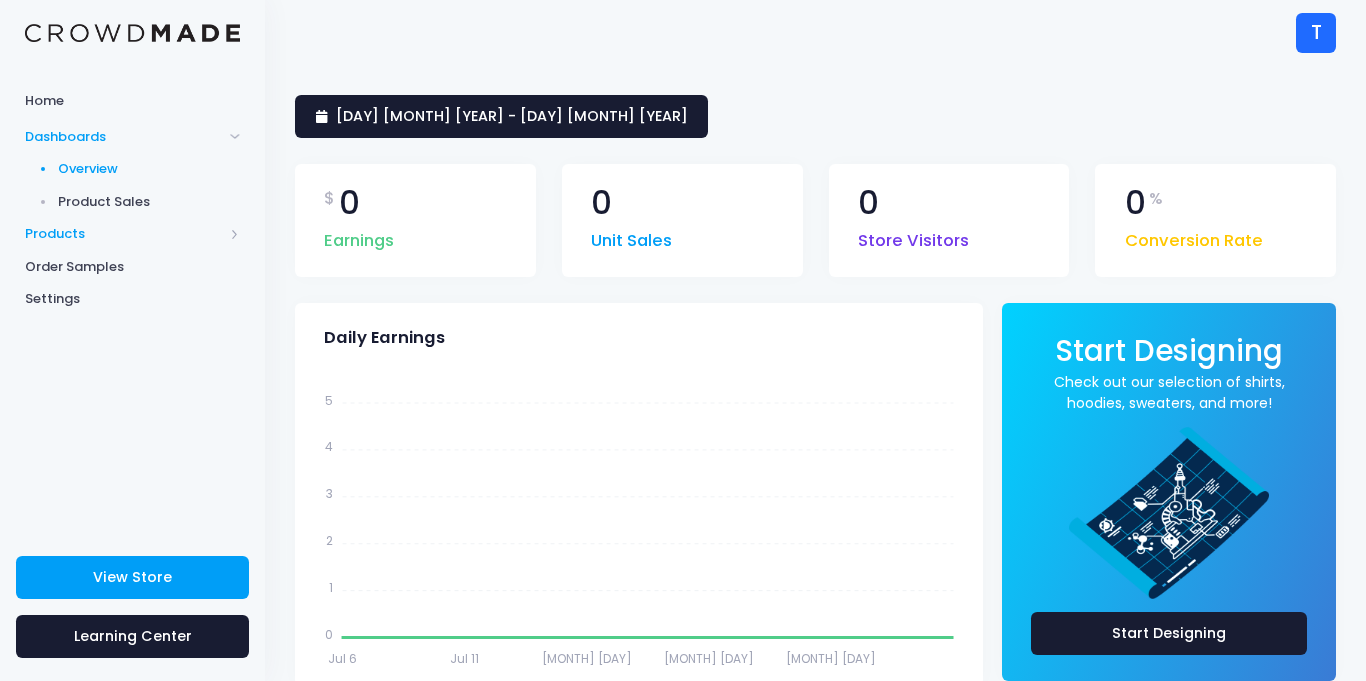 click on "Products" at bounding box center (124, 234) 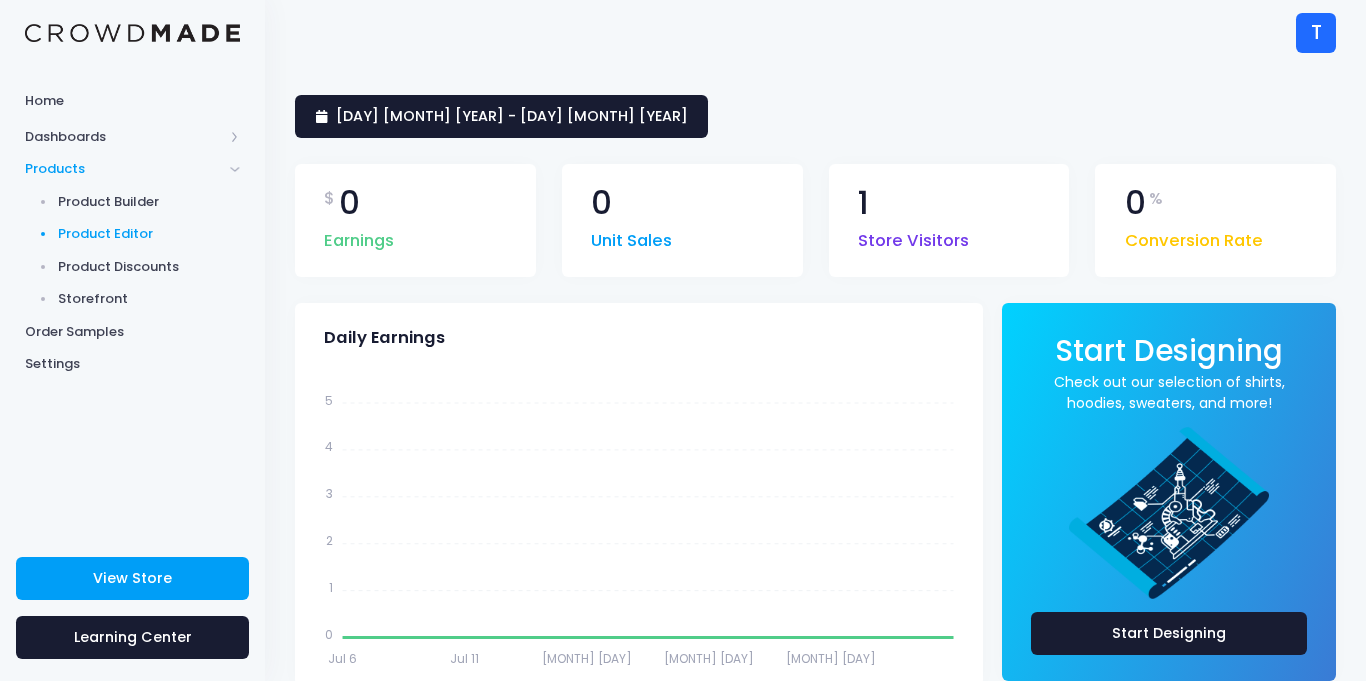 click on "Product Editor" at bounding box center (149, 234) 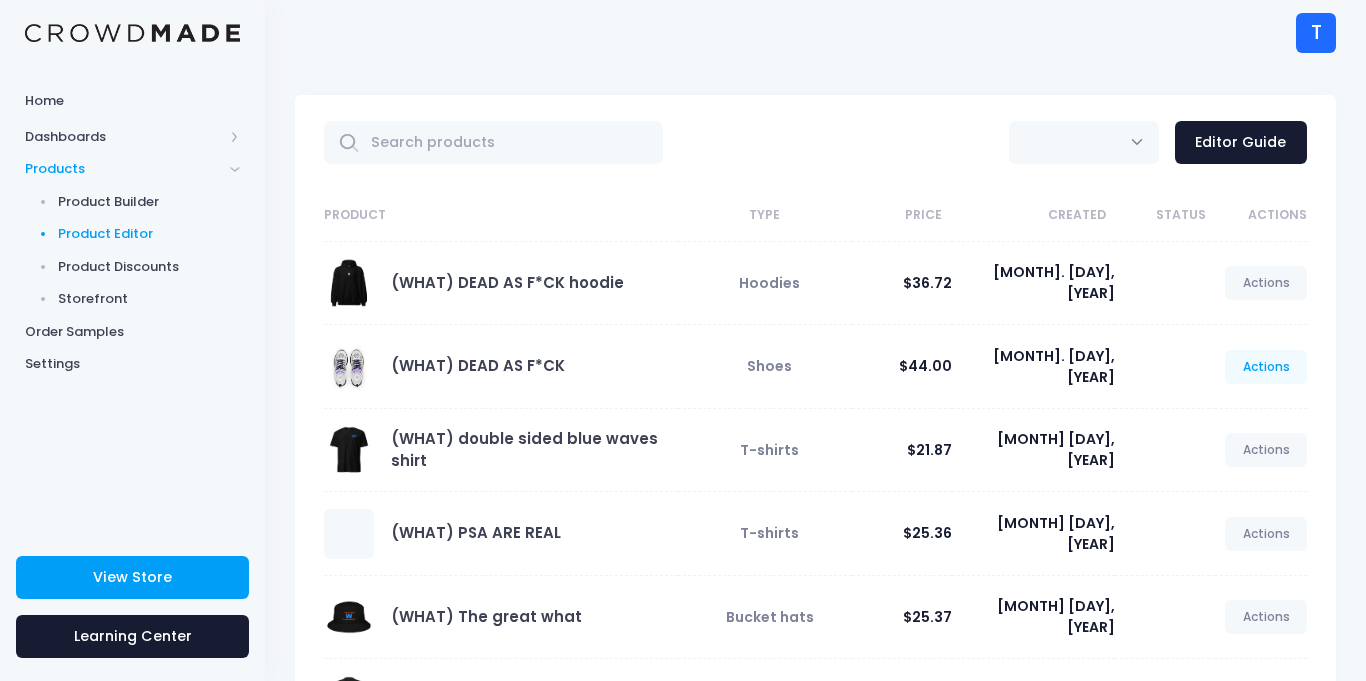 scroll, scrollTop: 0, scrollLeft: 0, axis: both 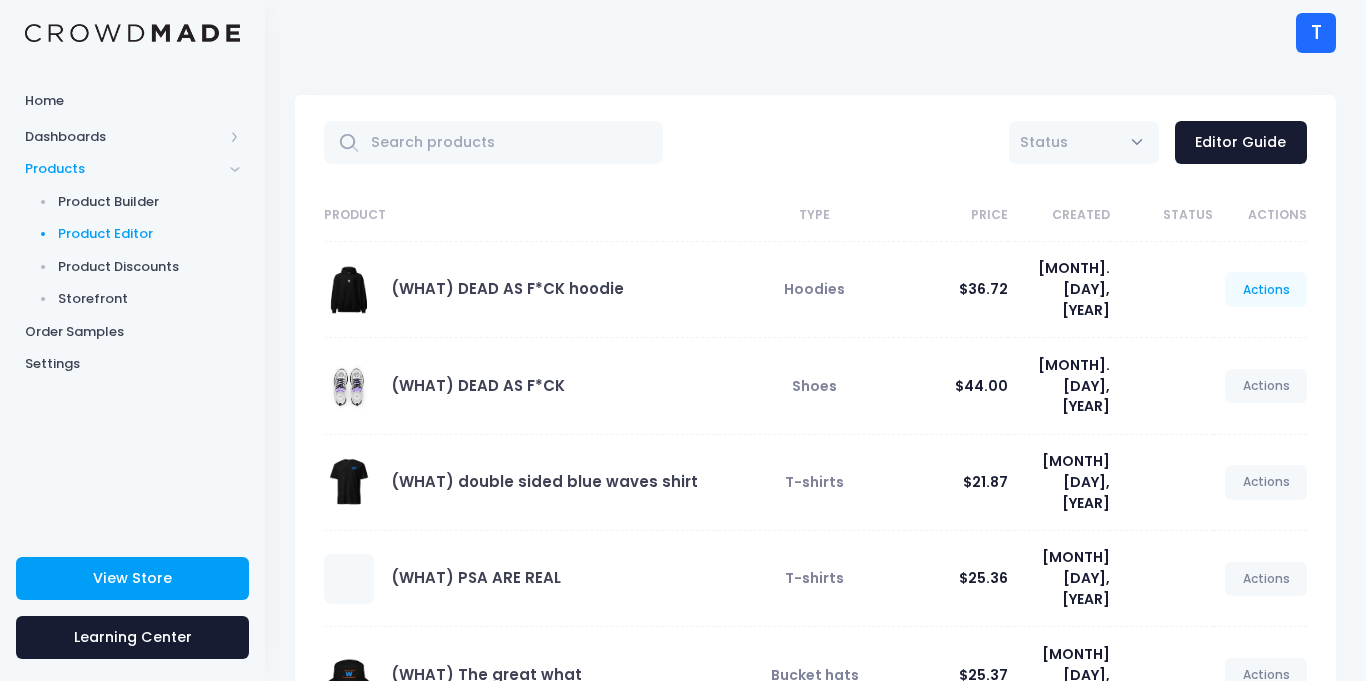 click on "Actions" at bounding box center [1266, 289] 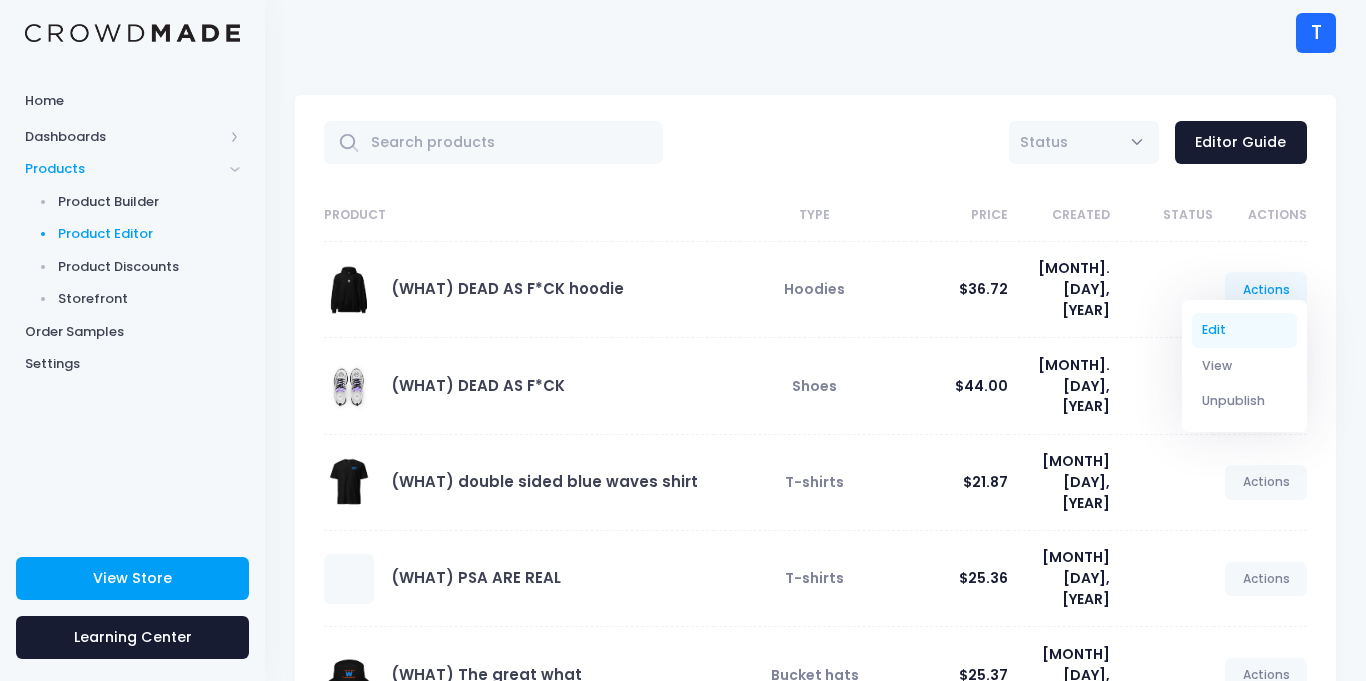 click on "Edit" at bounding box center (1245, 330) 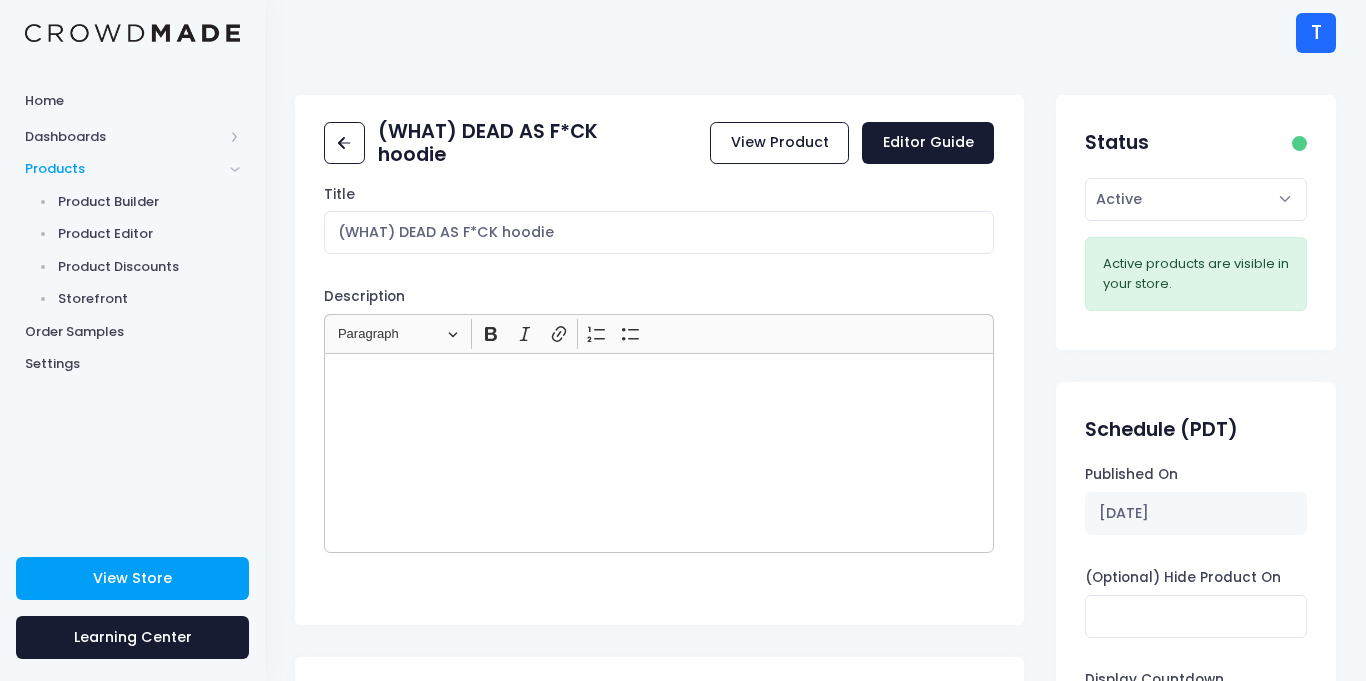 scroll, scrollTop: 0, scrollLeft: 0, axis: both 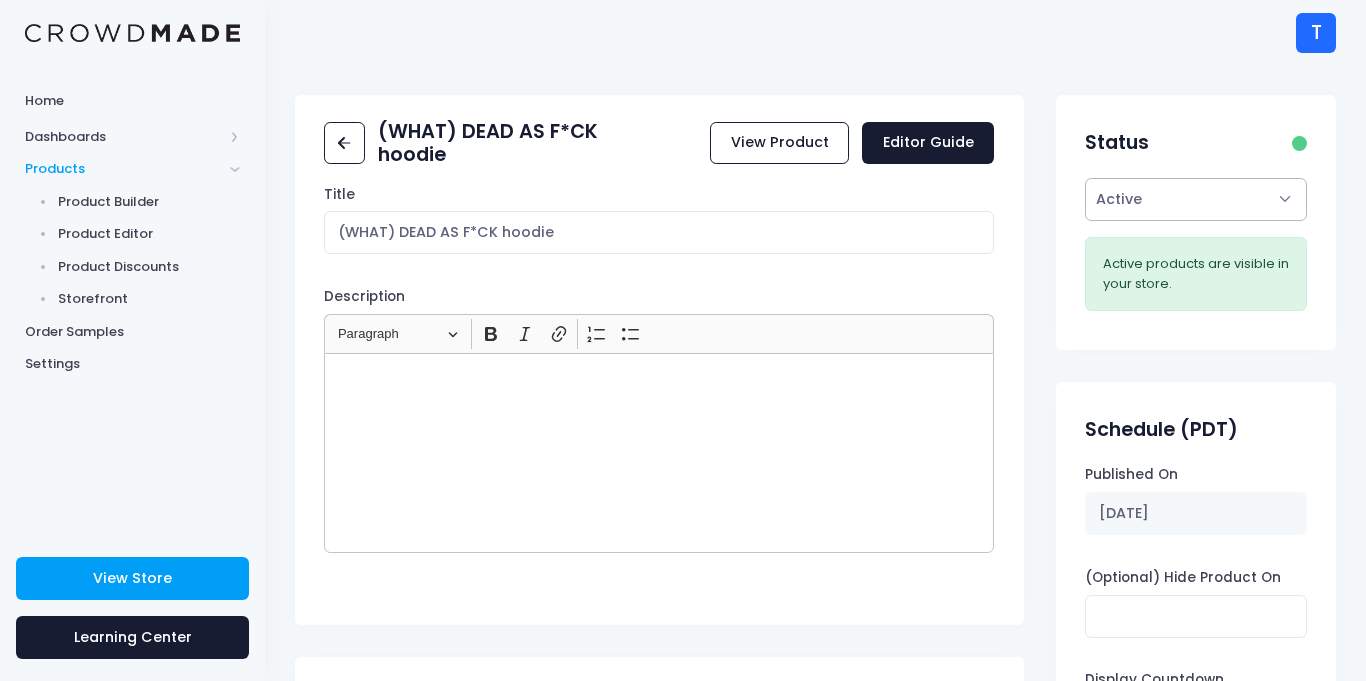 click on "Active
Draft" at bounding box center [1195, 199] 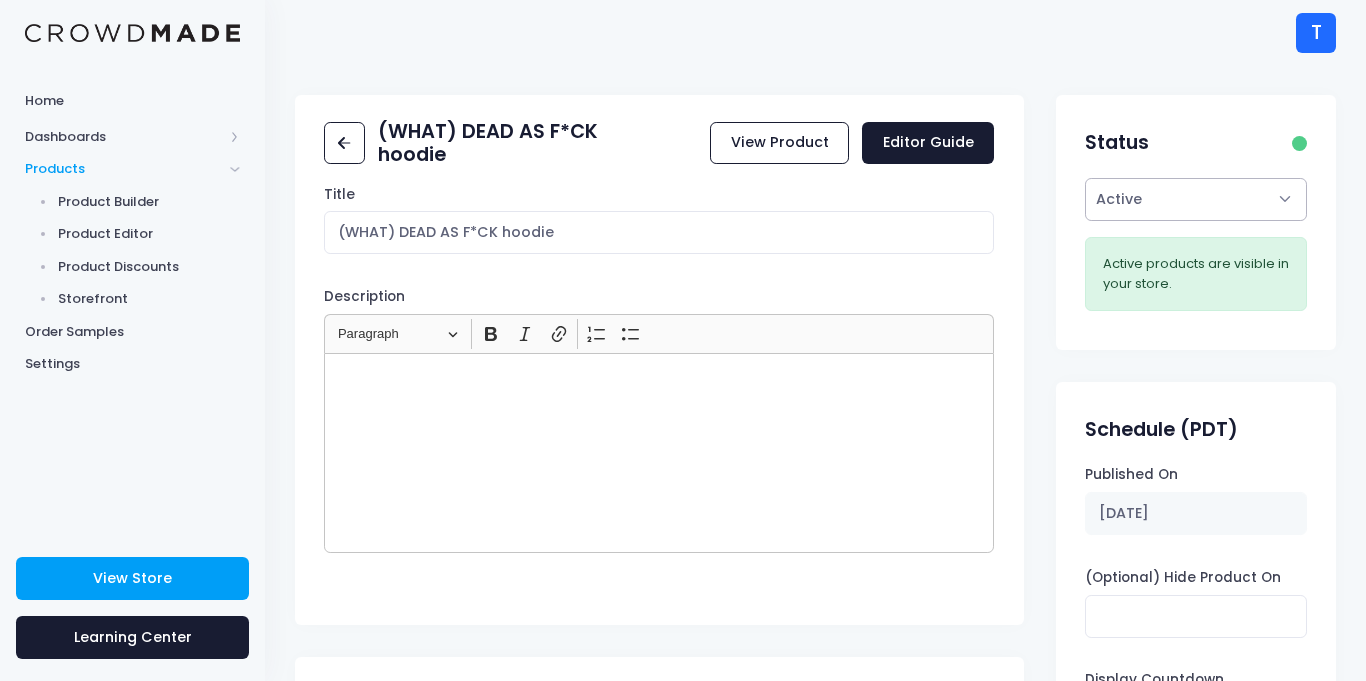 select on "draft" 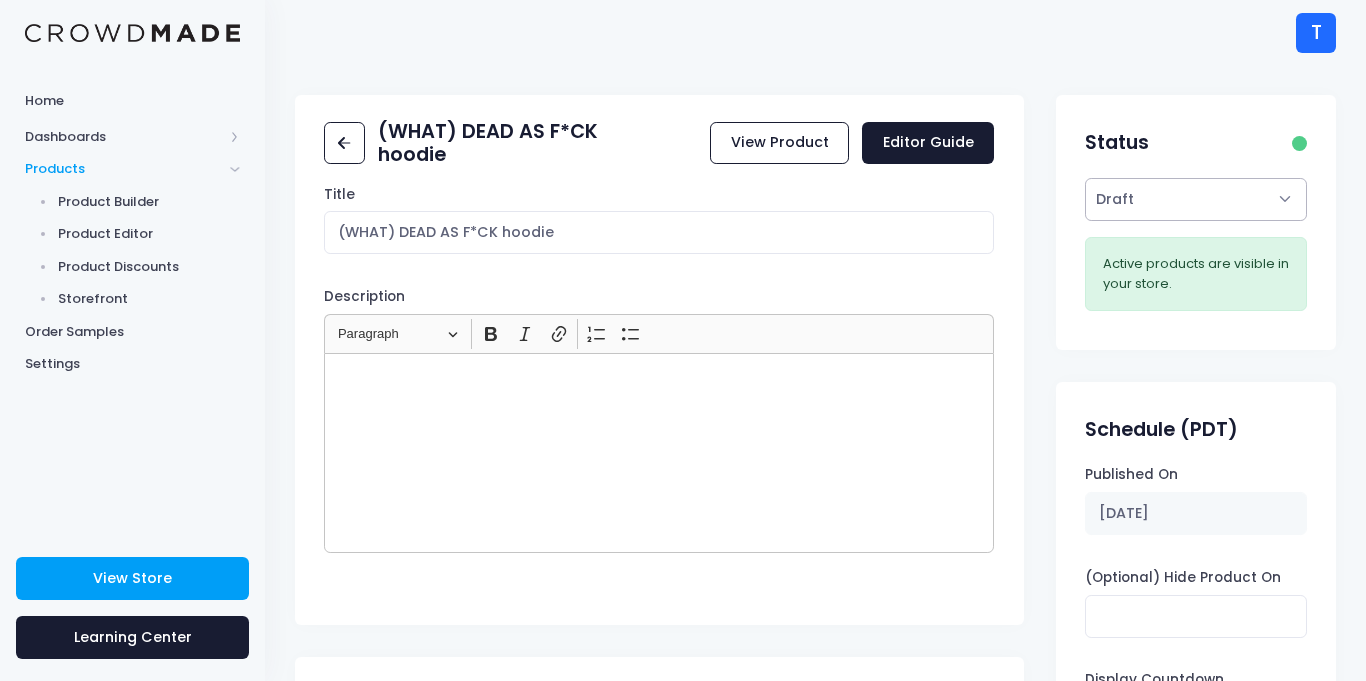 click on "Active
Draft" at bounding box center (1195, 199) 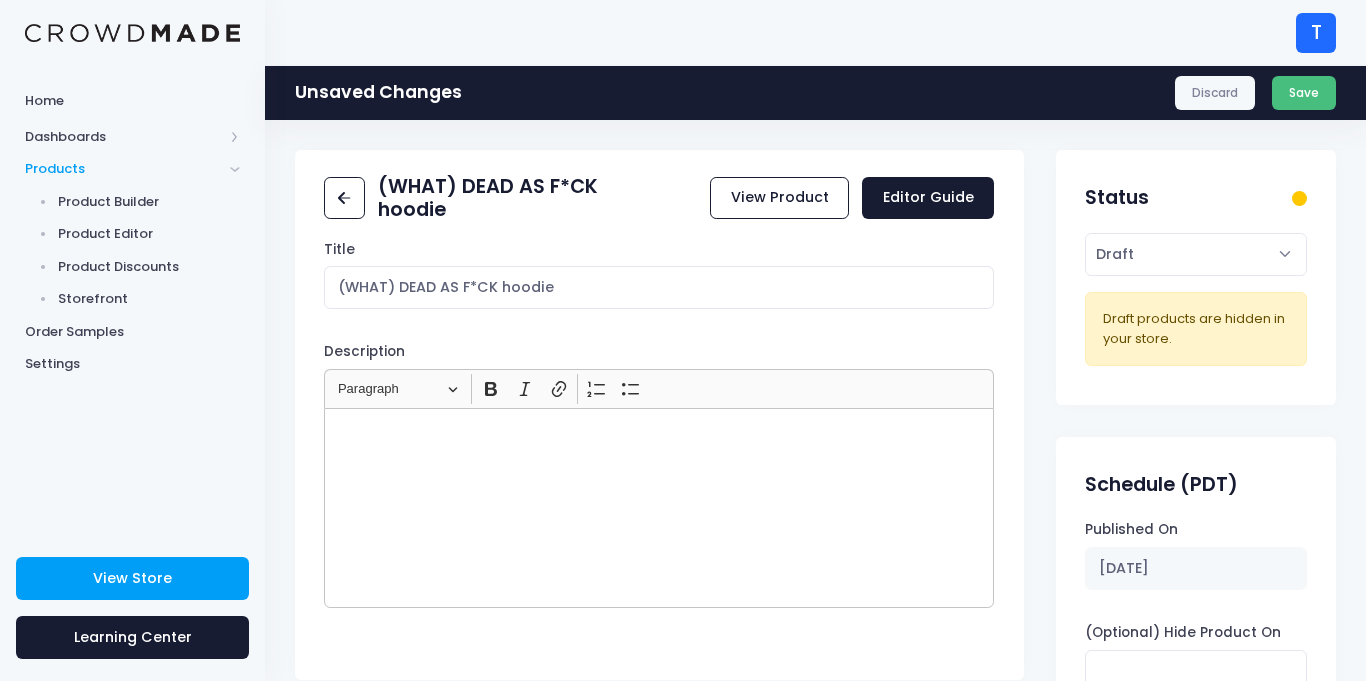 click on "Save" at bounding box center [1304, 93] 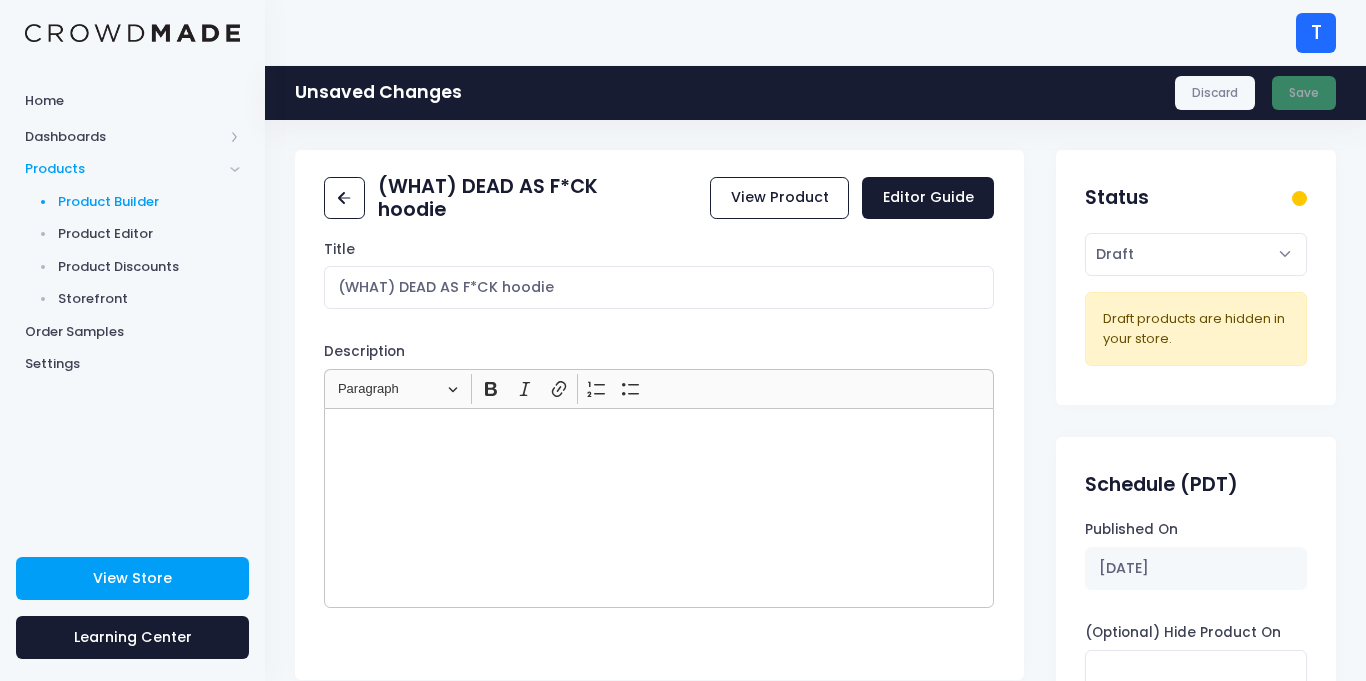 click on "Product Builder" at bounding box center (149, 202) 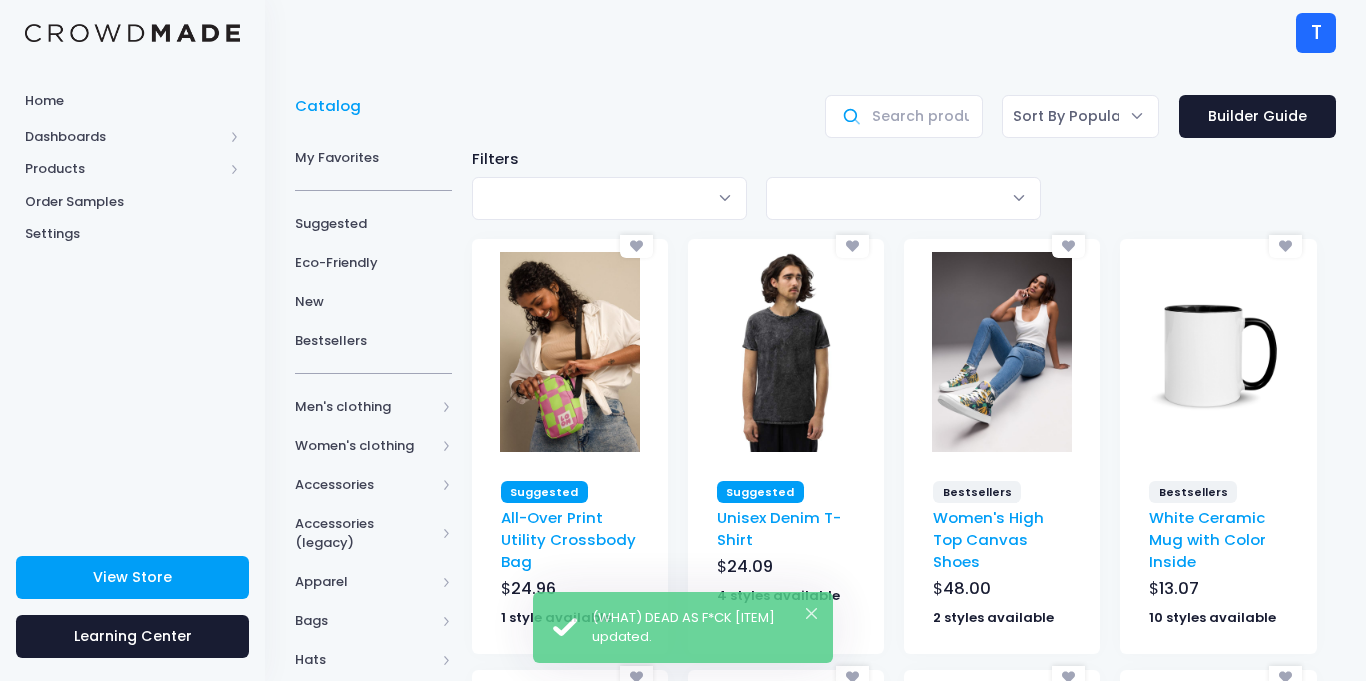 scroll, scrollTop: 0, scrollLeft: 0, axis: both 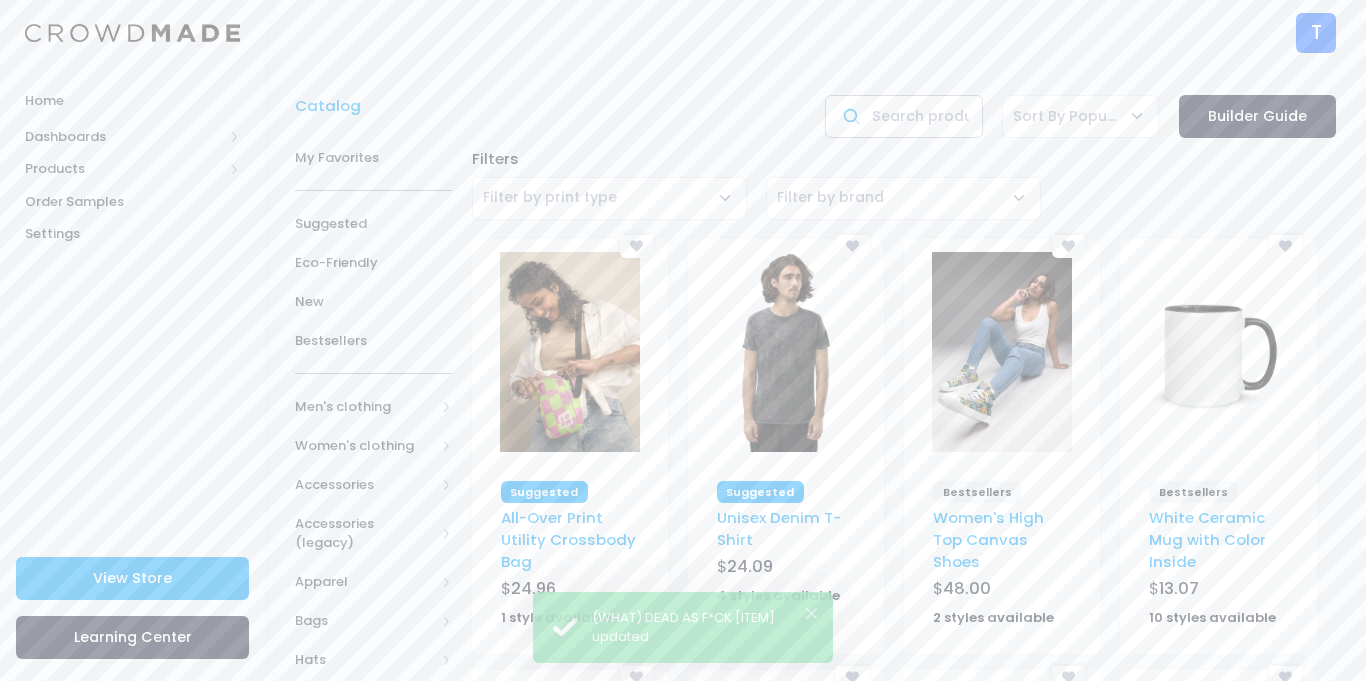 click at bounding box center (903, 116) 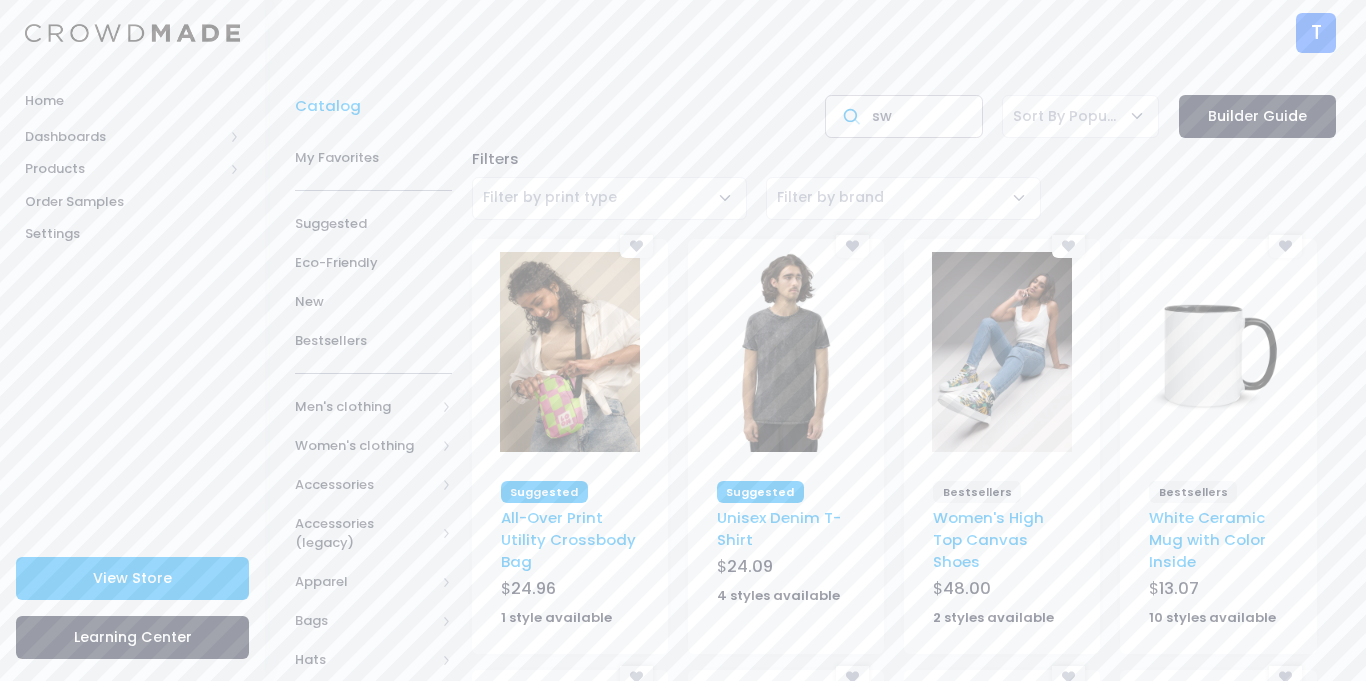 type on "s" 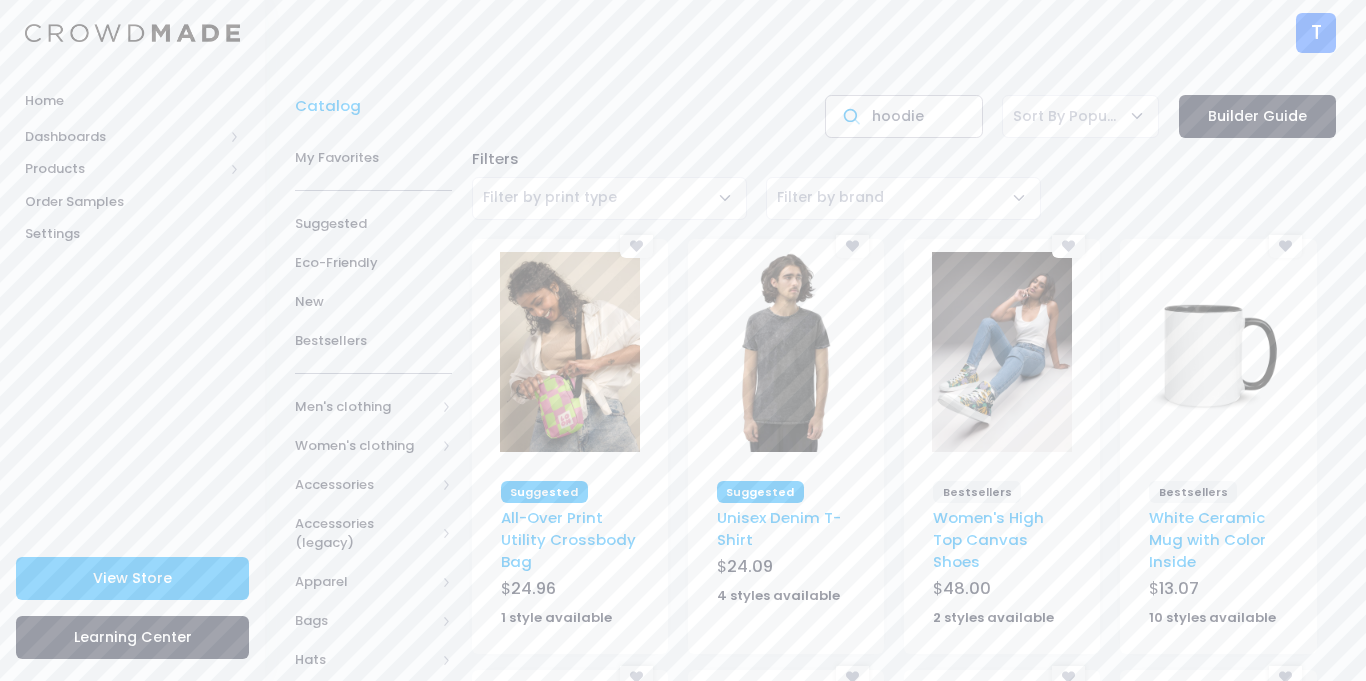 type on "hoodie" 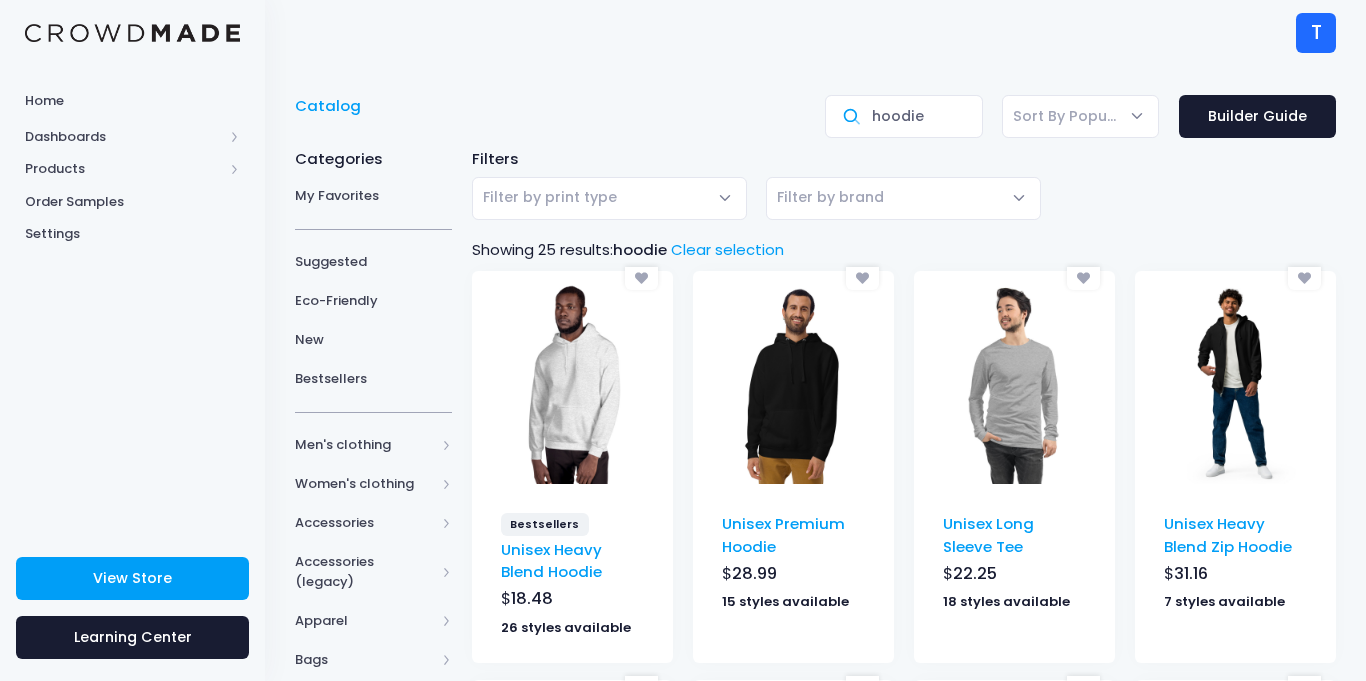 scroll, scrollTop: 0, scrollLeft: 0, axis: both 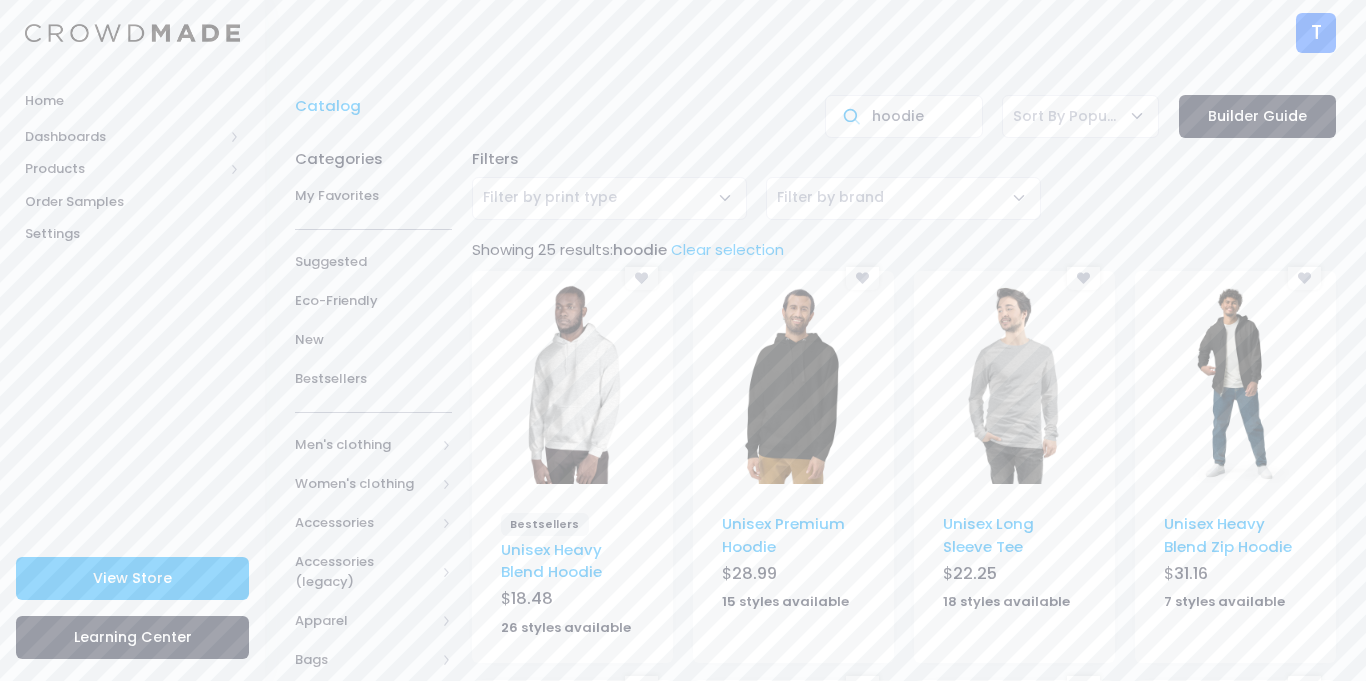 click at bounding box center (572, 384) 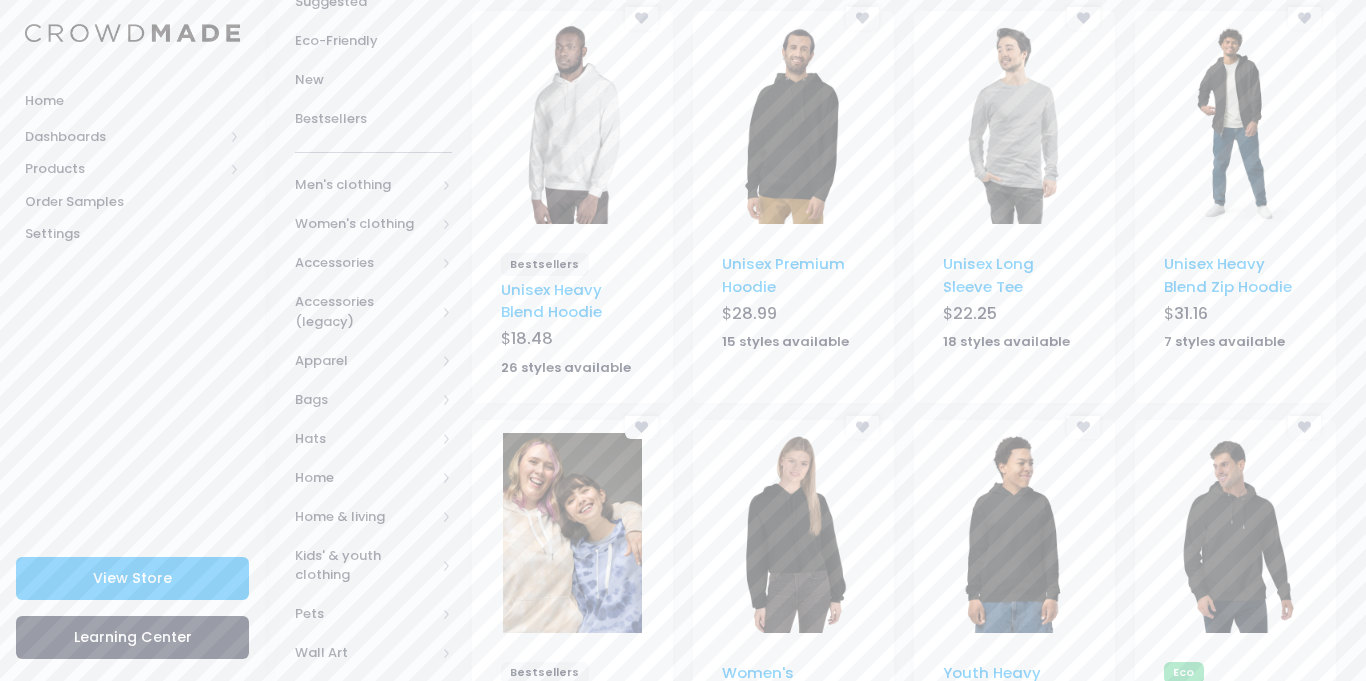 scroll, scrollTop: 261, scrollLeft: 0, axis: vertical 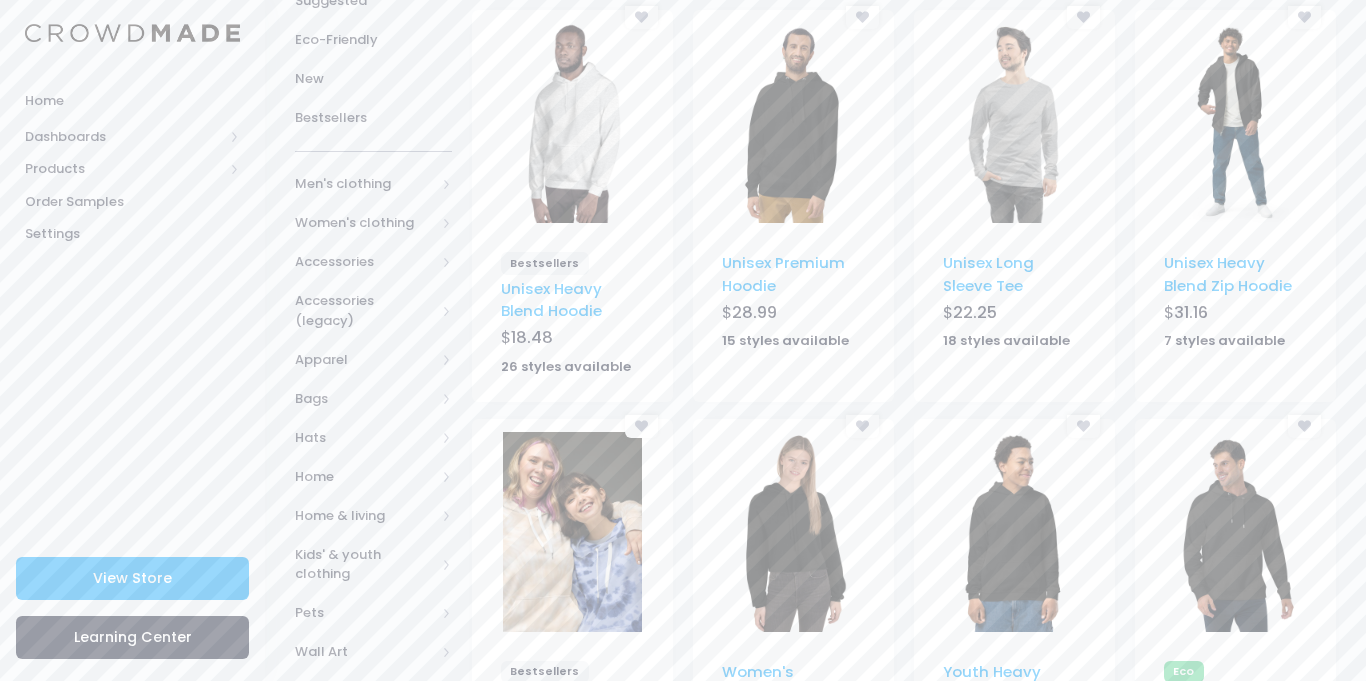 click at bounding box center (793, 123) 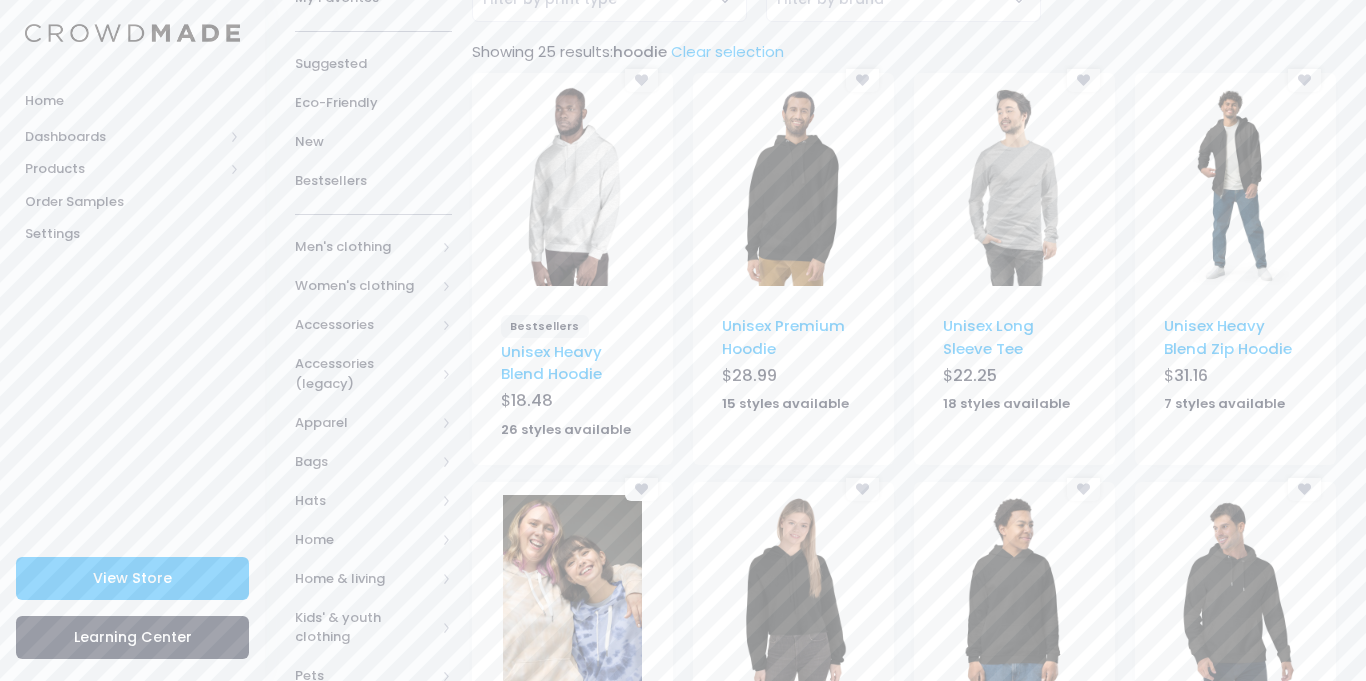 scroll, scrollTop: 215, scrollLeft: 0, axis: vertical 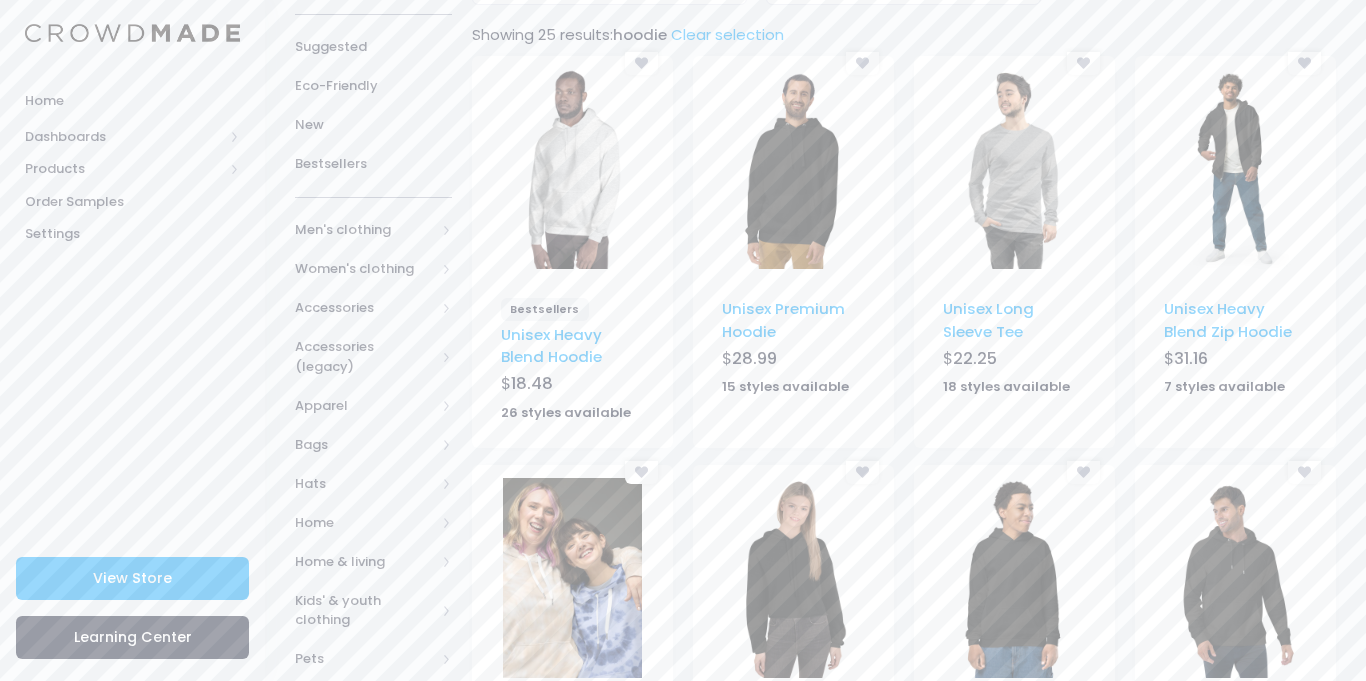click at bounding box center (1014, 169) 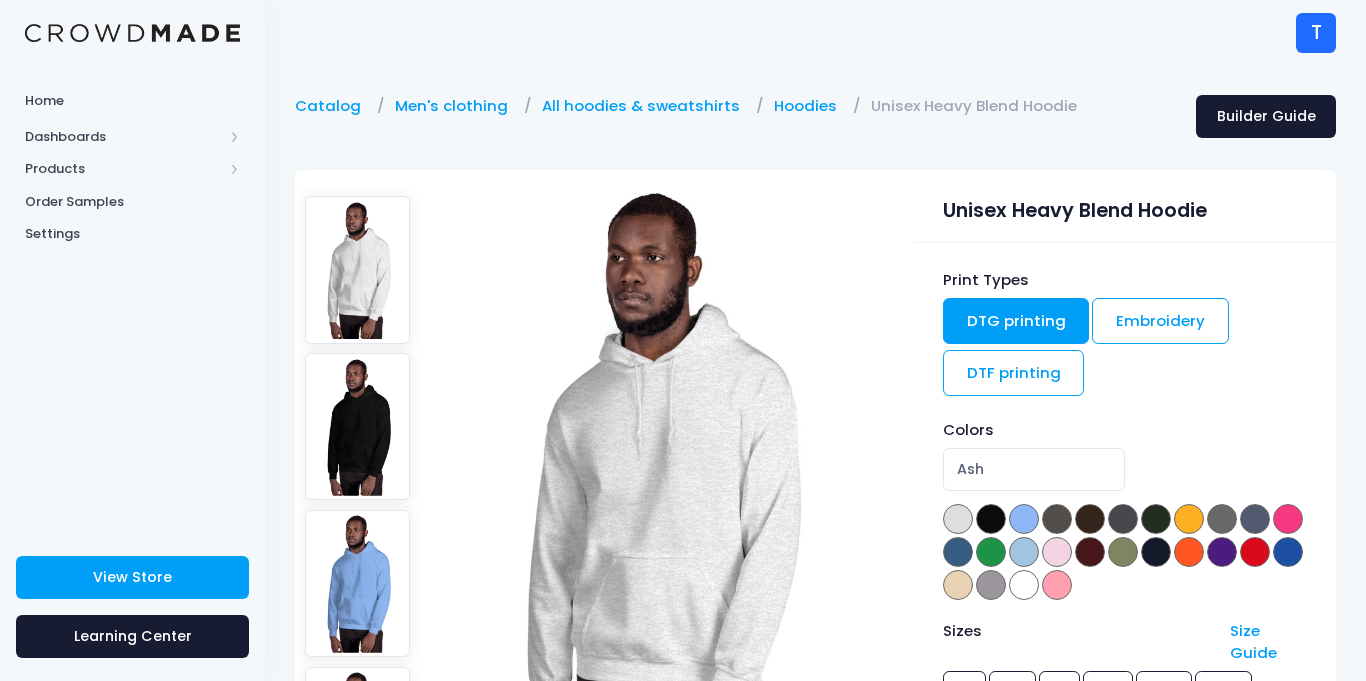 scroll, scrollTop: 0, scrollLeft: 0, axis: both 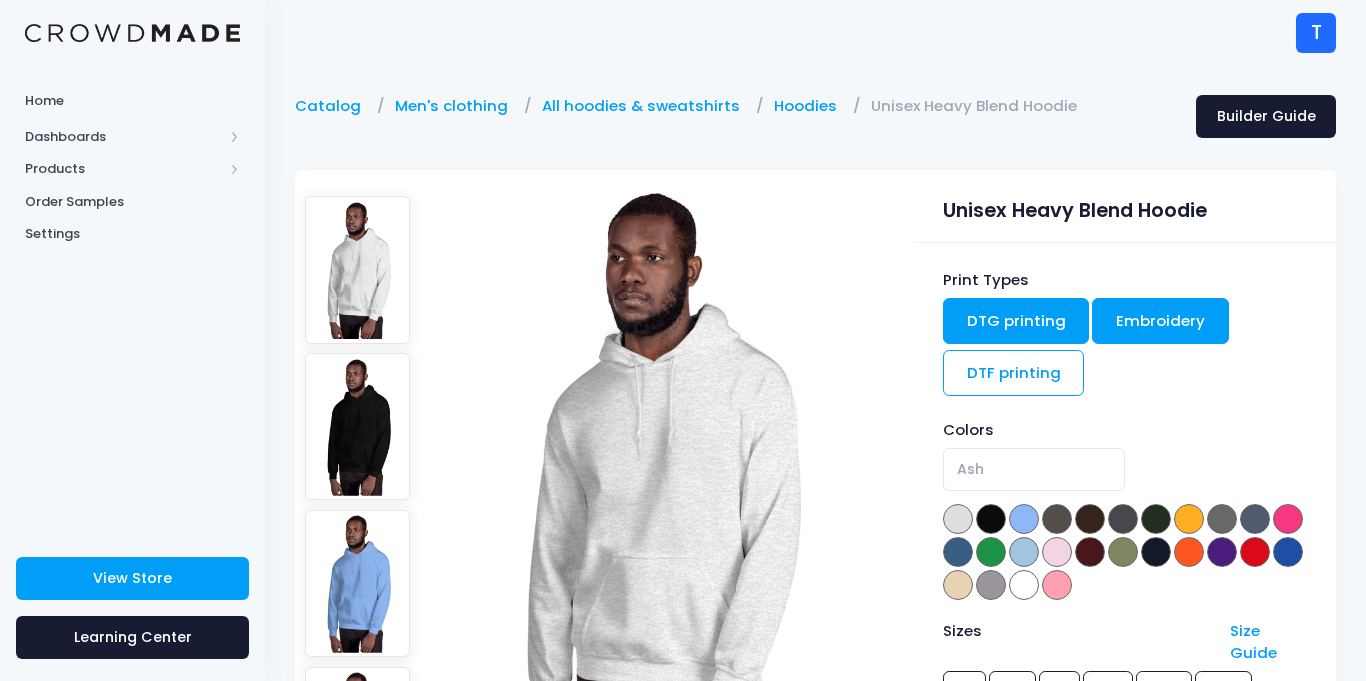 click on "Embroidery" at bounding box center (1160, 321) 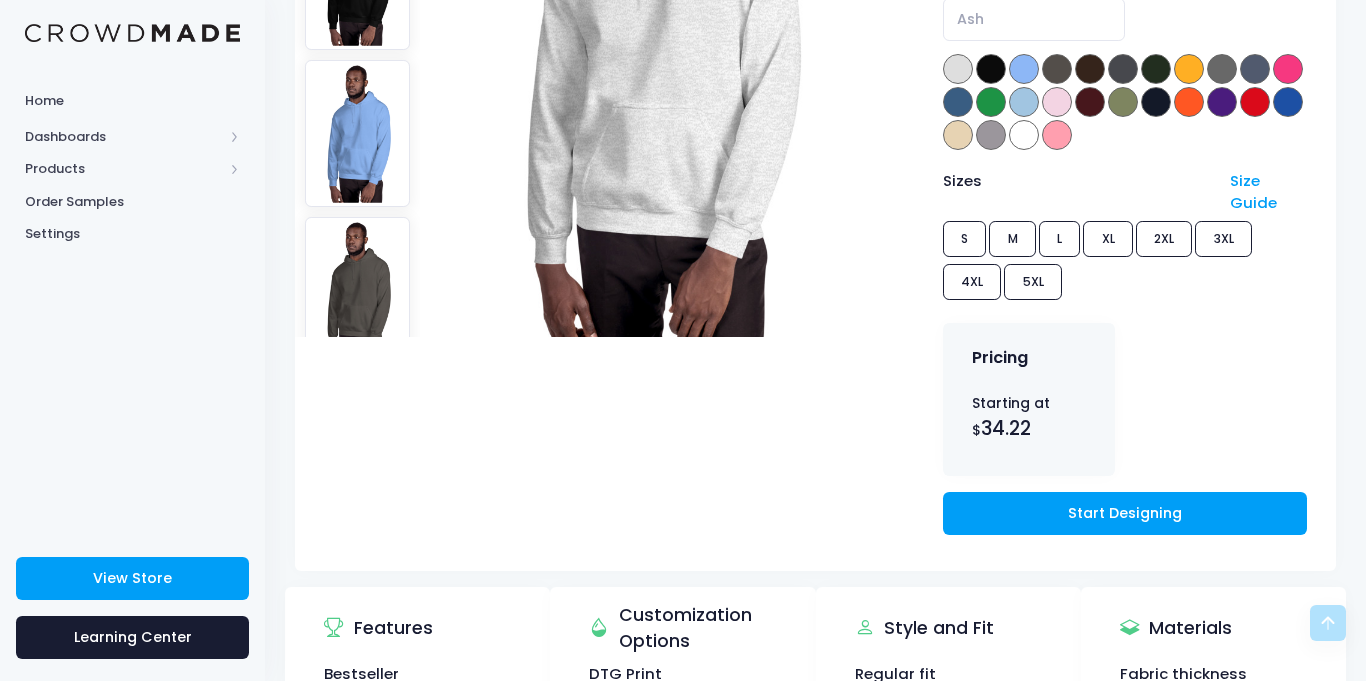 scroll, scrollTop: 457, scrollLeft: 0, axis: vertical 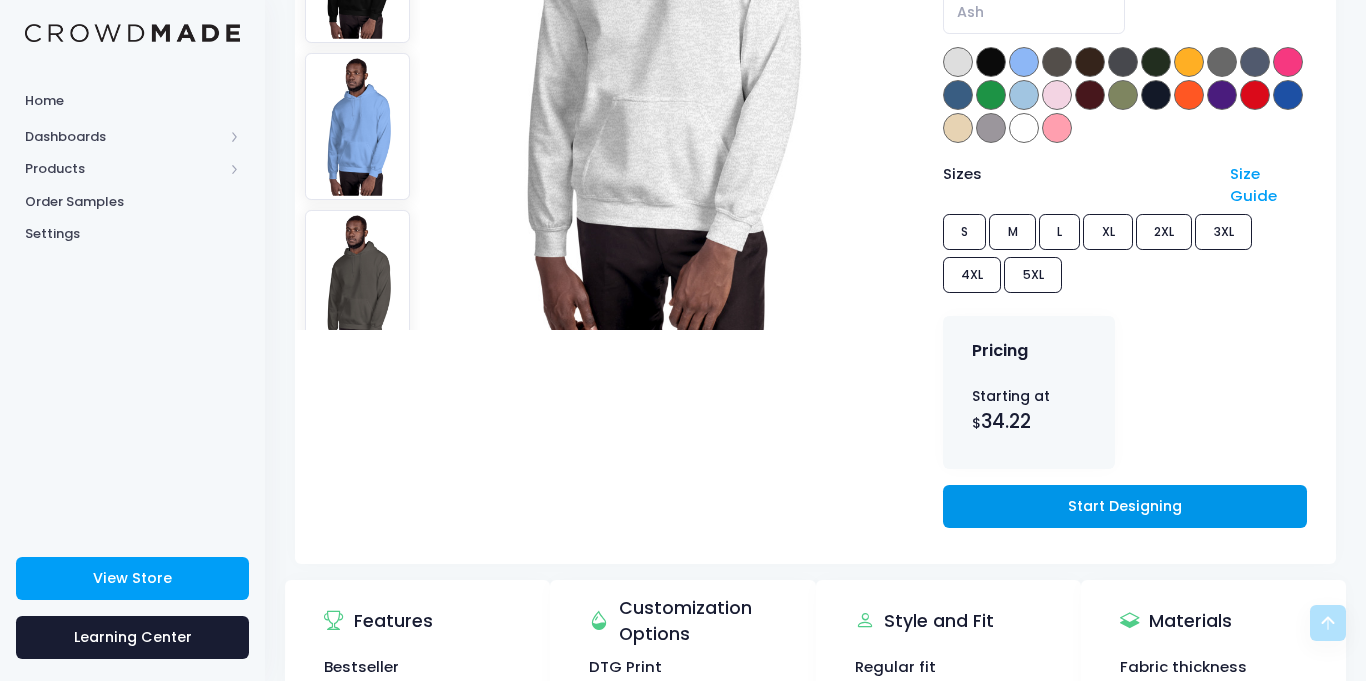 click on "Start Designing" at bounding box center [1125, 506] 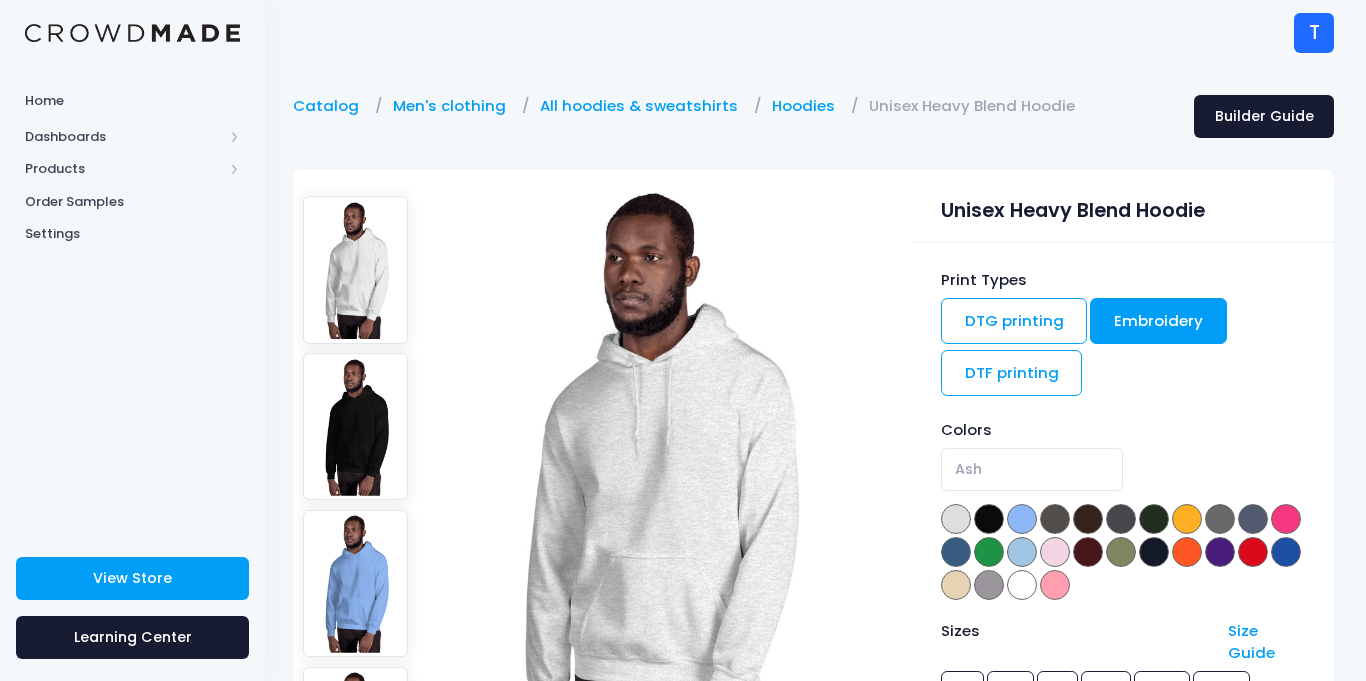 scroll, scrollTop: 0, scrollLeft: 3, axis: horizontal 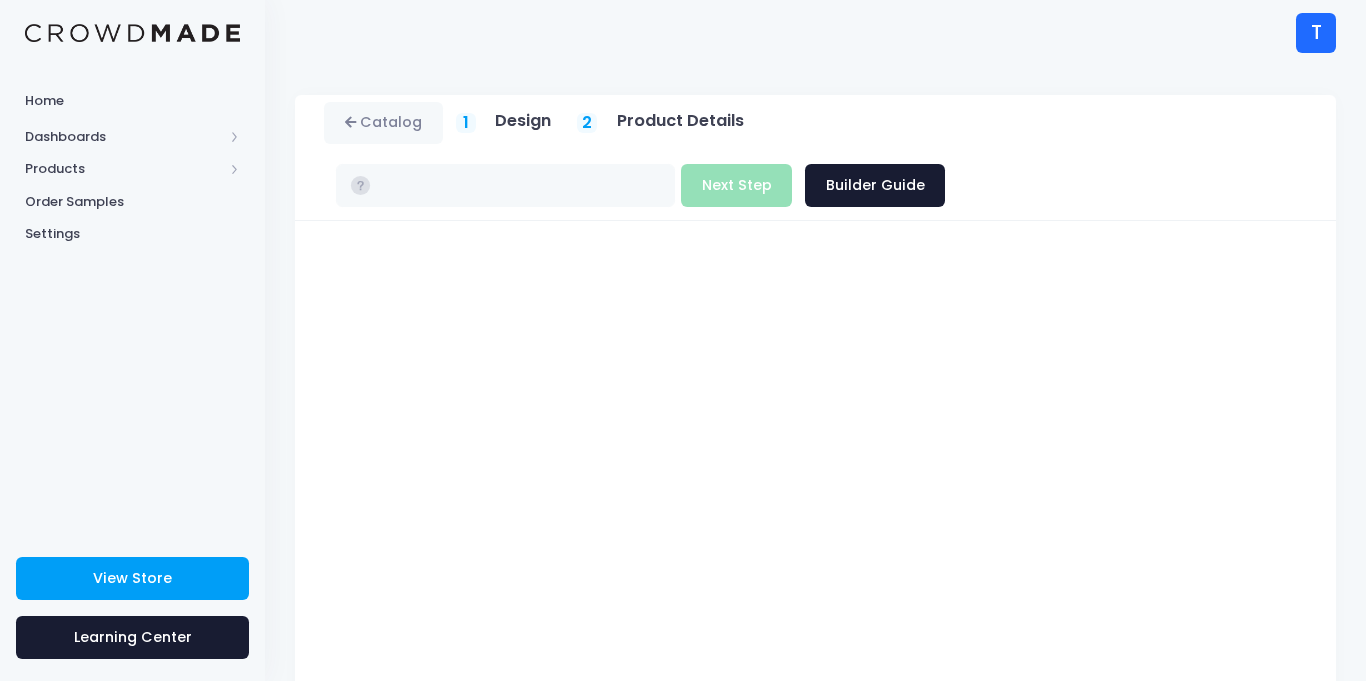 type on "$34.22 - $40.02" 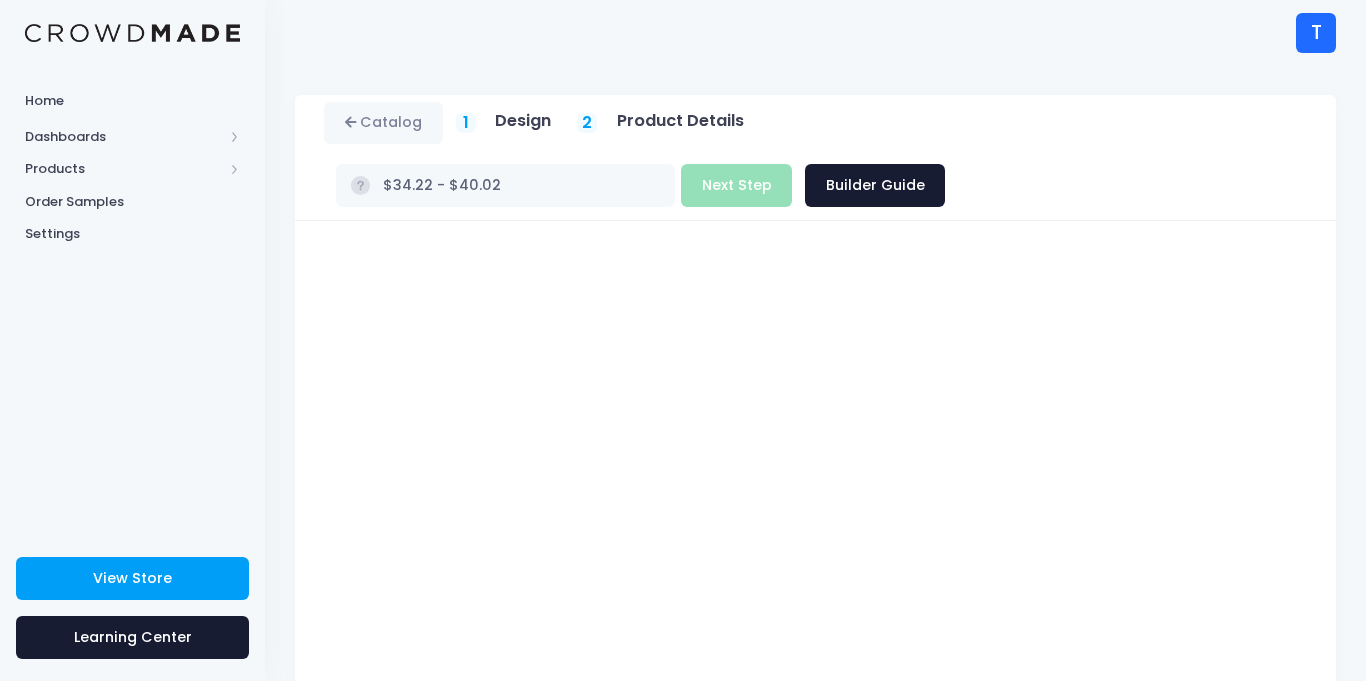 click 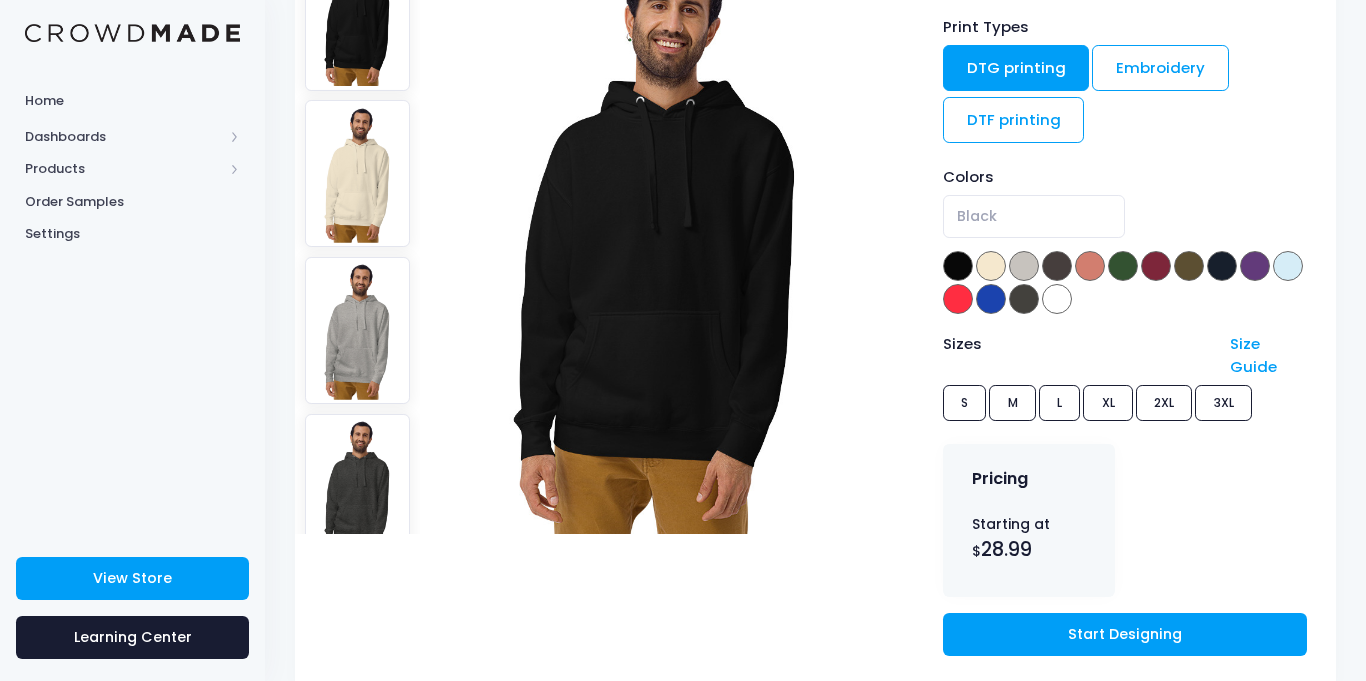 scroll, scrollTop: 258, scrollLeft: 0, axis: vertical 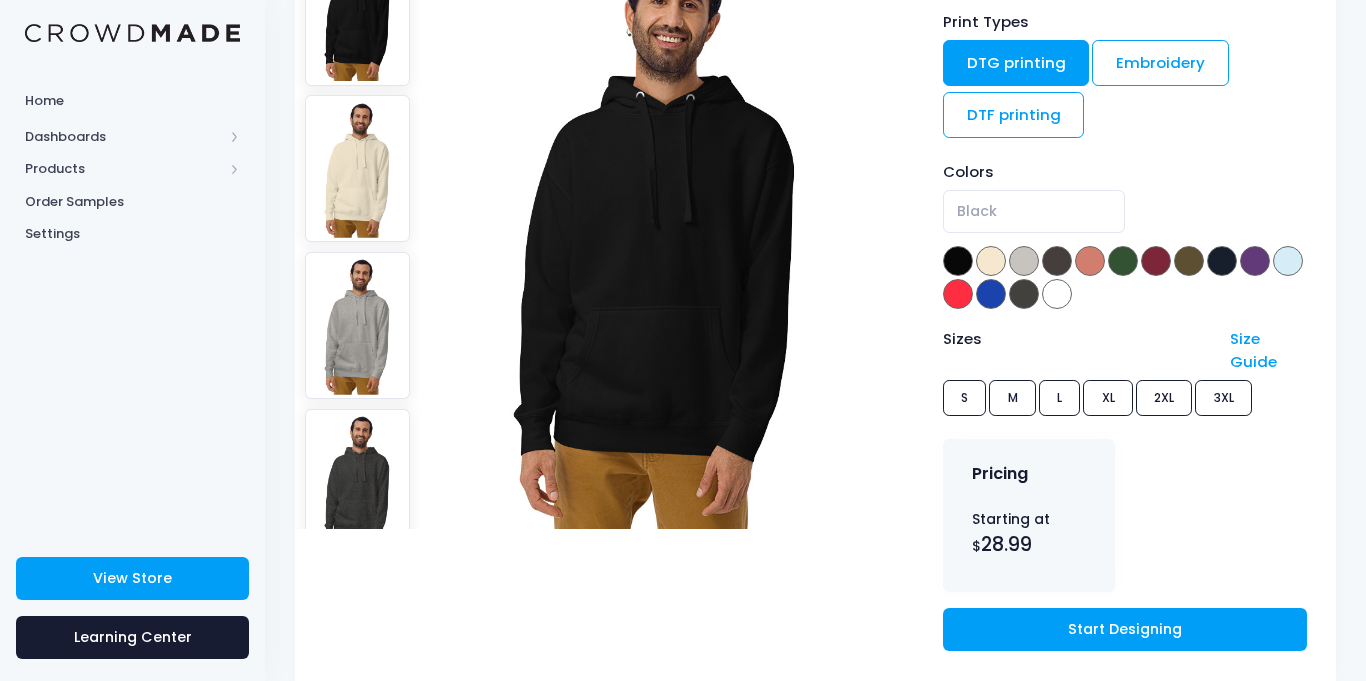 click on "Print Types
DTG printing
Embroidery
DTF printing" at bounding box center [1125, 78] 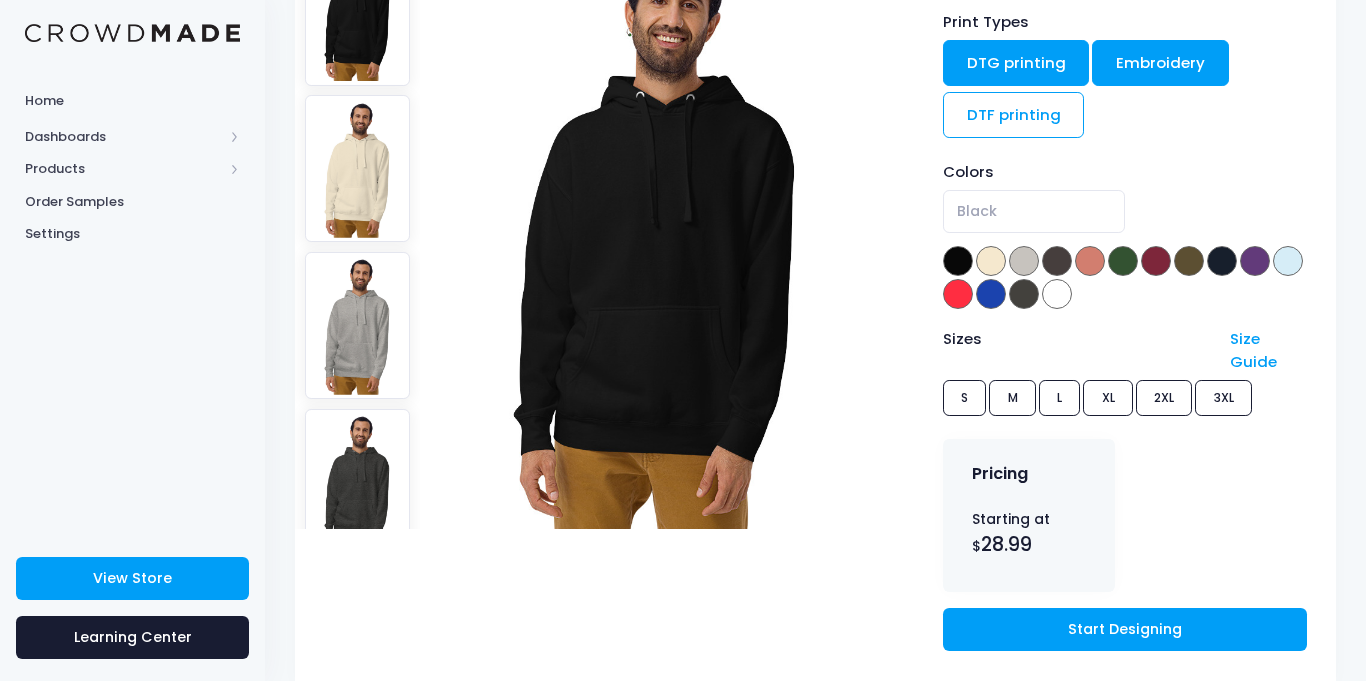 click on "Embroidery" at bounding box center (1160, 63) 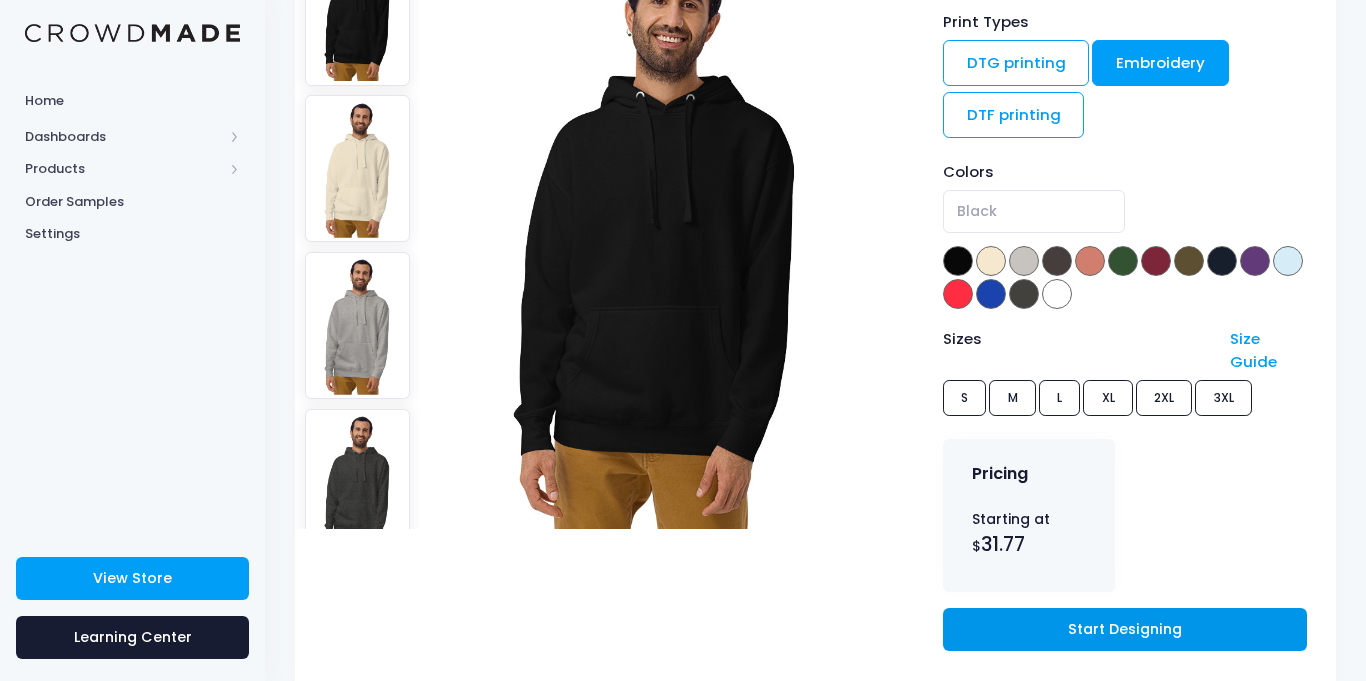click on "Start Designing" at bounding box center (1125, 629) 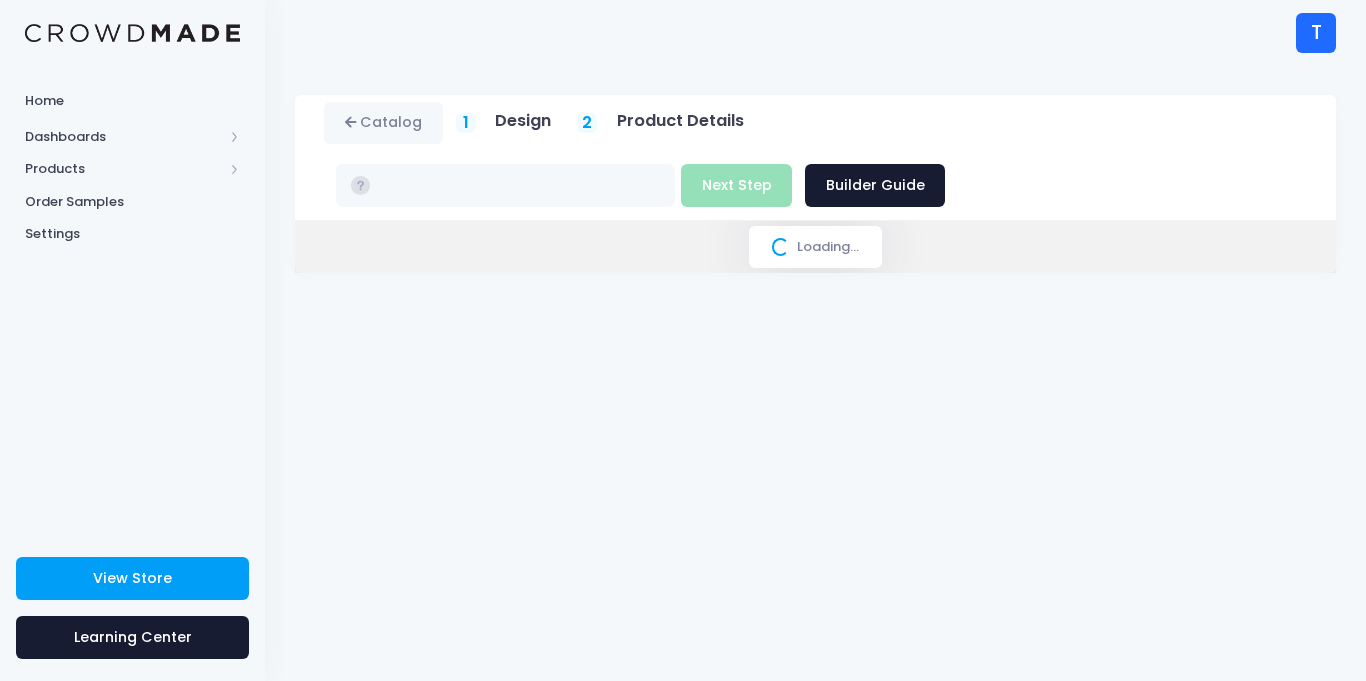 scroll, scrollTop: 0, scrollLeft: 0, axis: both 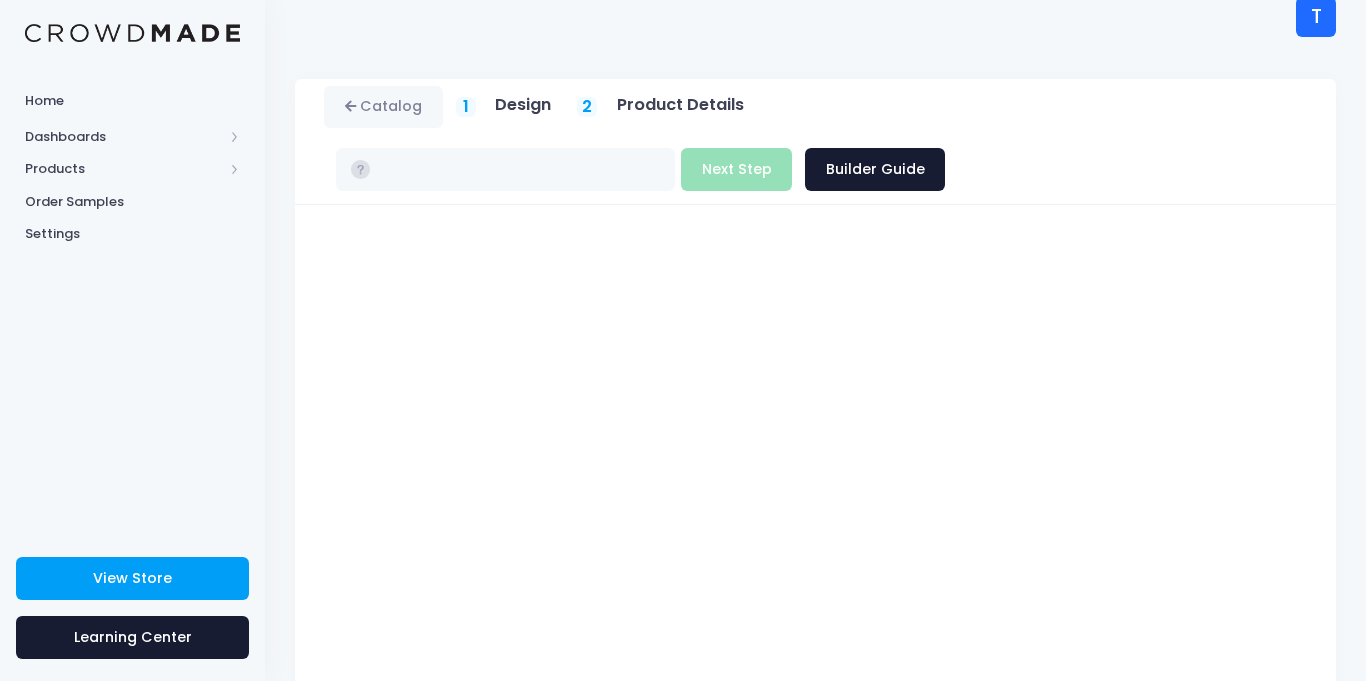 type on "$31.77 - $34.67" 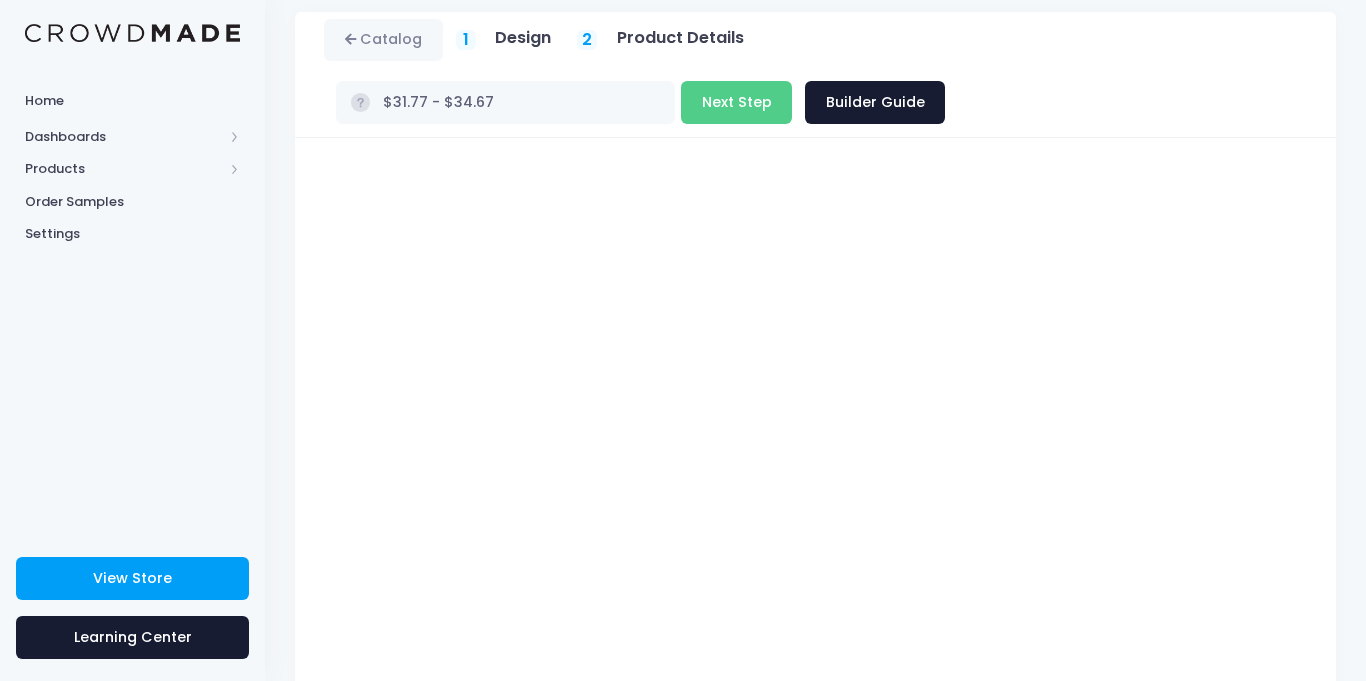 scroll, scrollTop: 327, scrollLeft: 0, axis: vertical 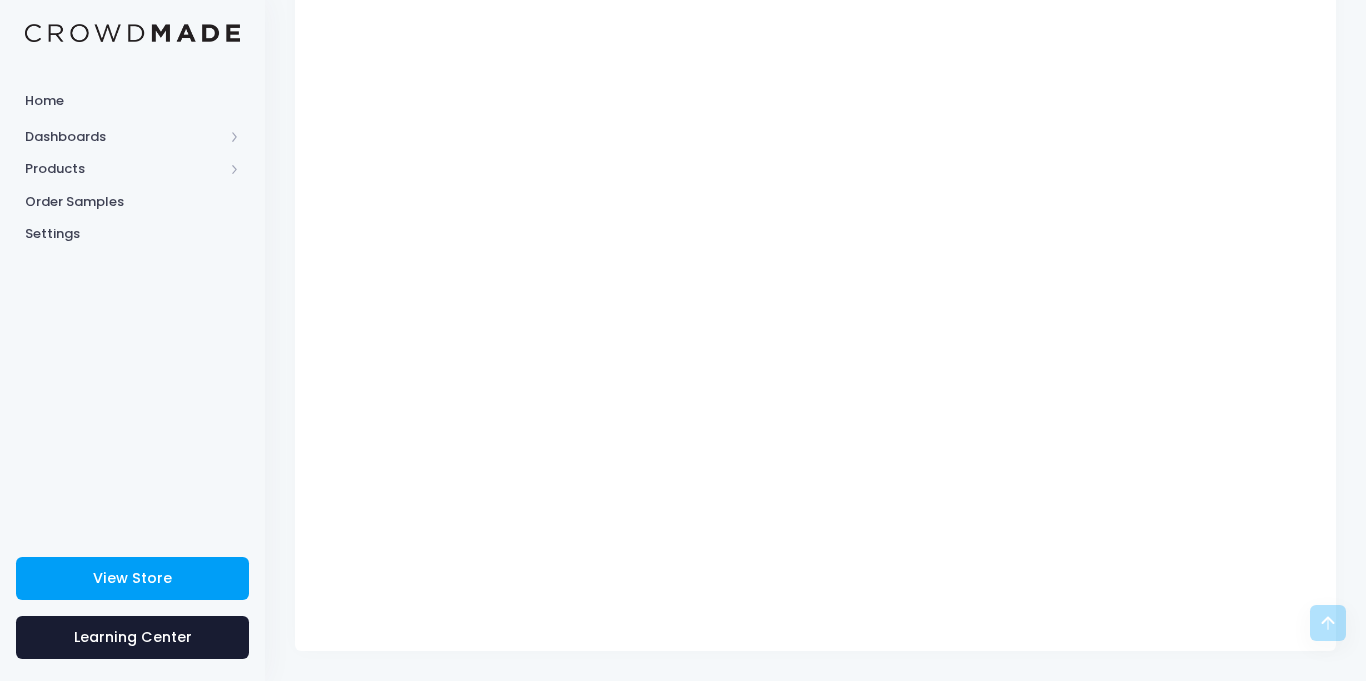click on "Unisex Premium Hoodie
Product title
Set your earnings
$
0.0
Earnings can't be less than 0.
$" at bounding box center [815, 273] 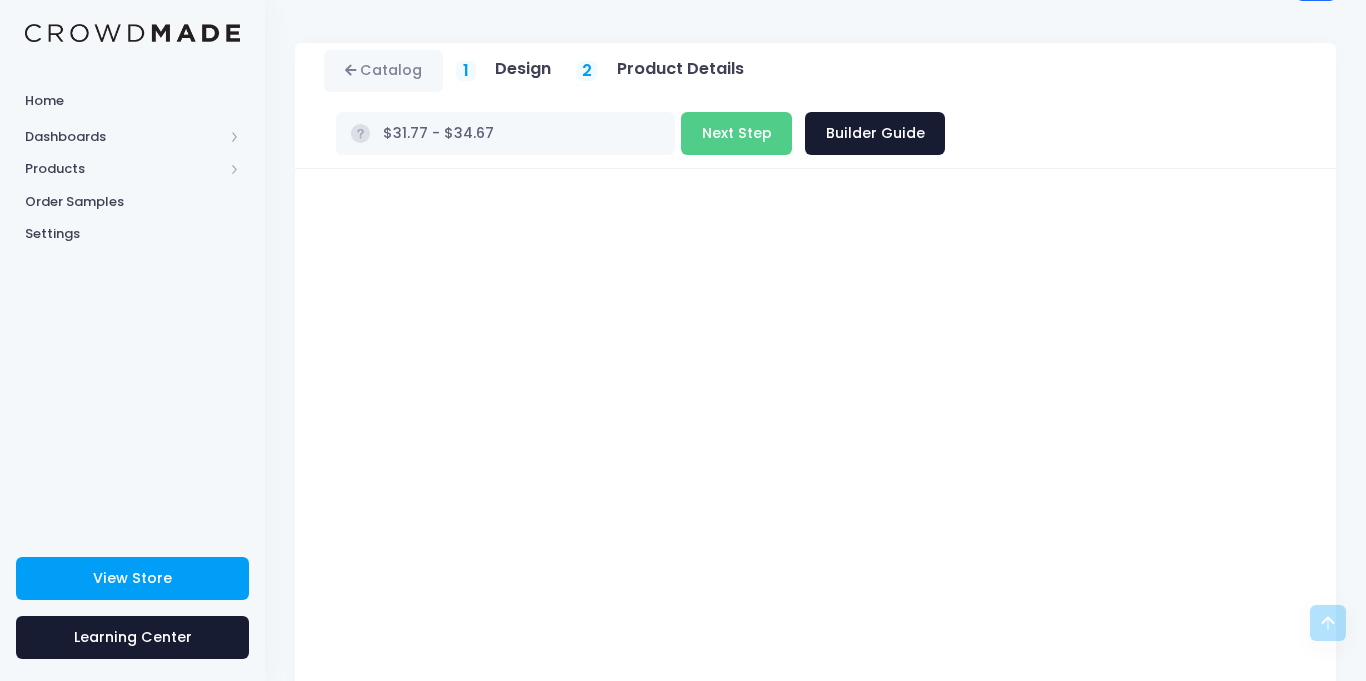 scroll, scrollTop: 0, scrollLeft: 0, axis: both 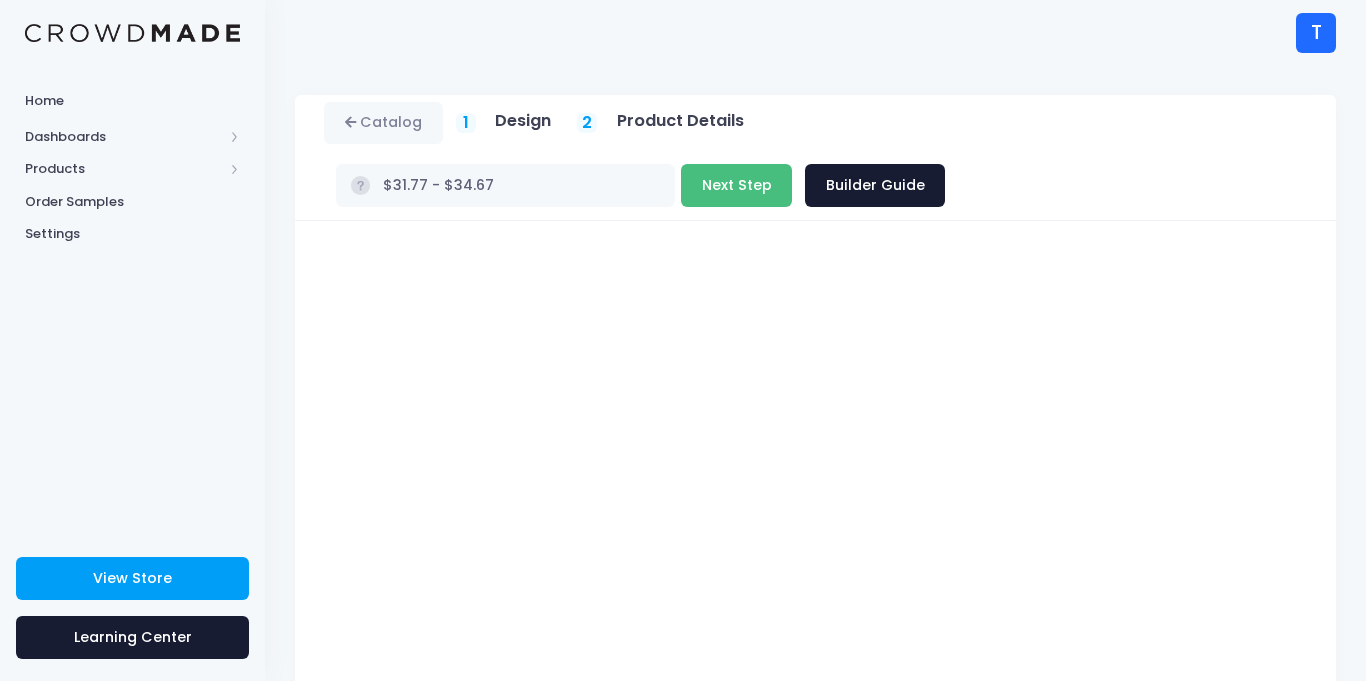 click on "Next Step" at bounding box center [736, 185] 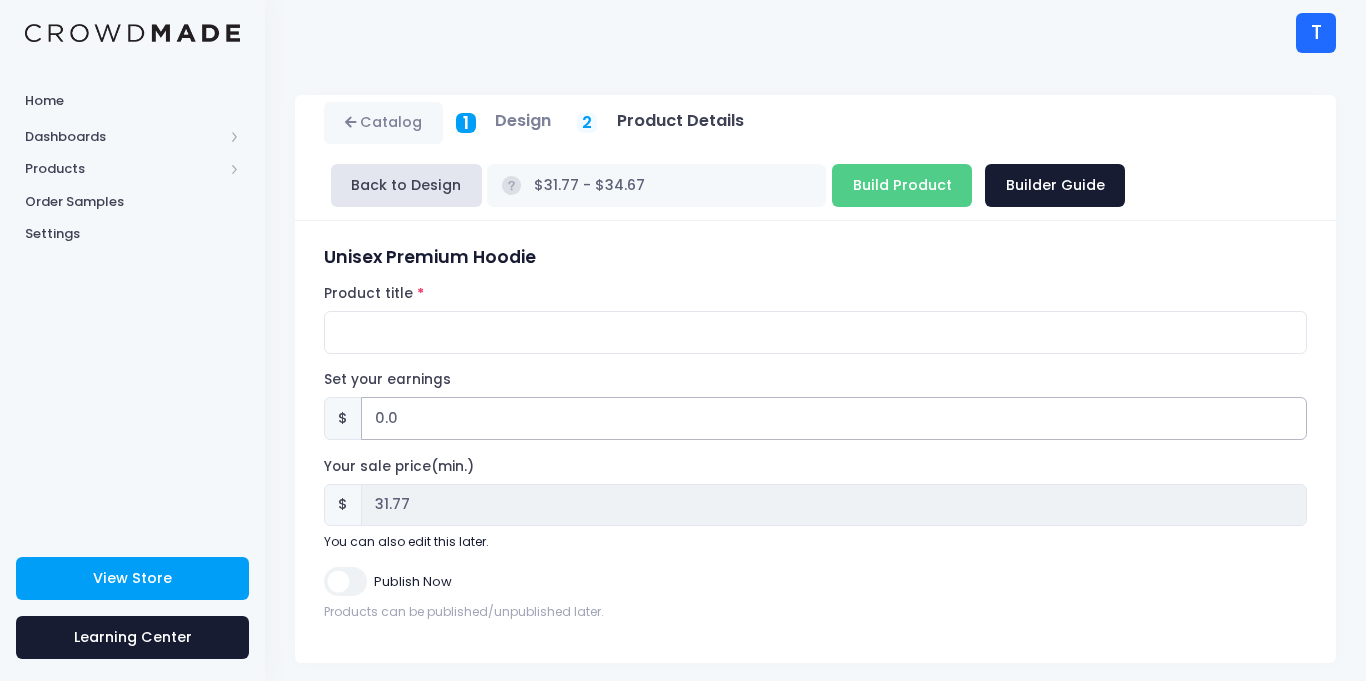 click on "0.0" at bounding box center [834, 418] 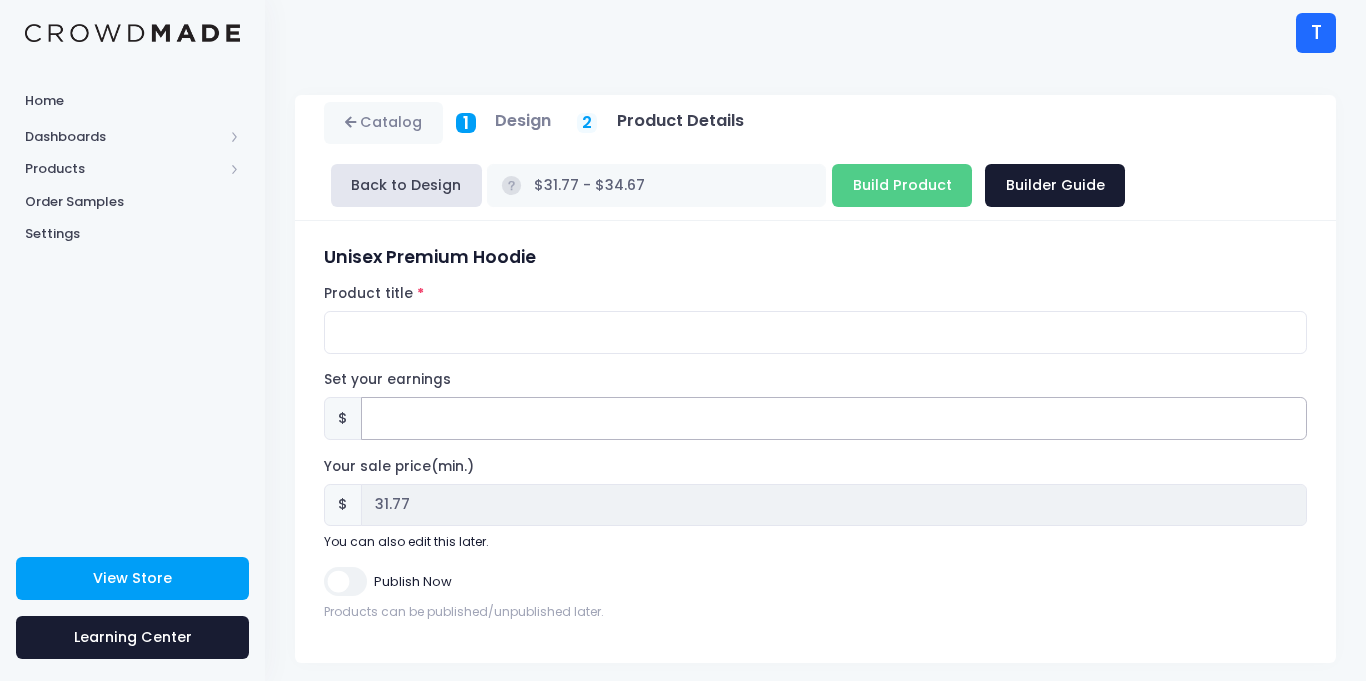 type 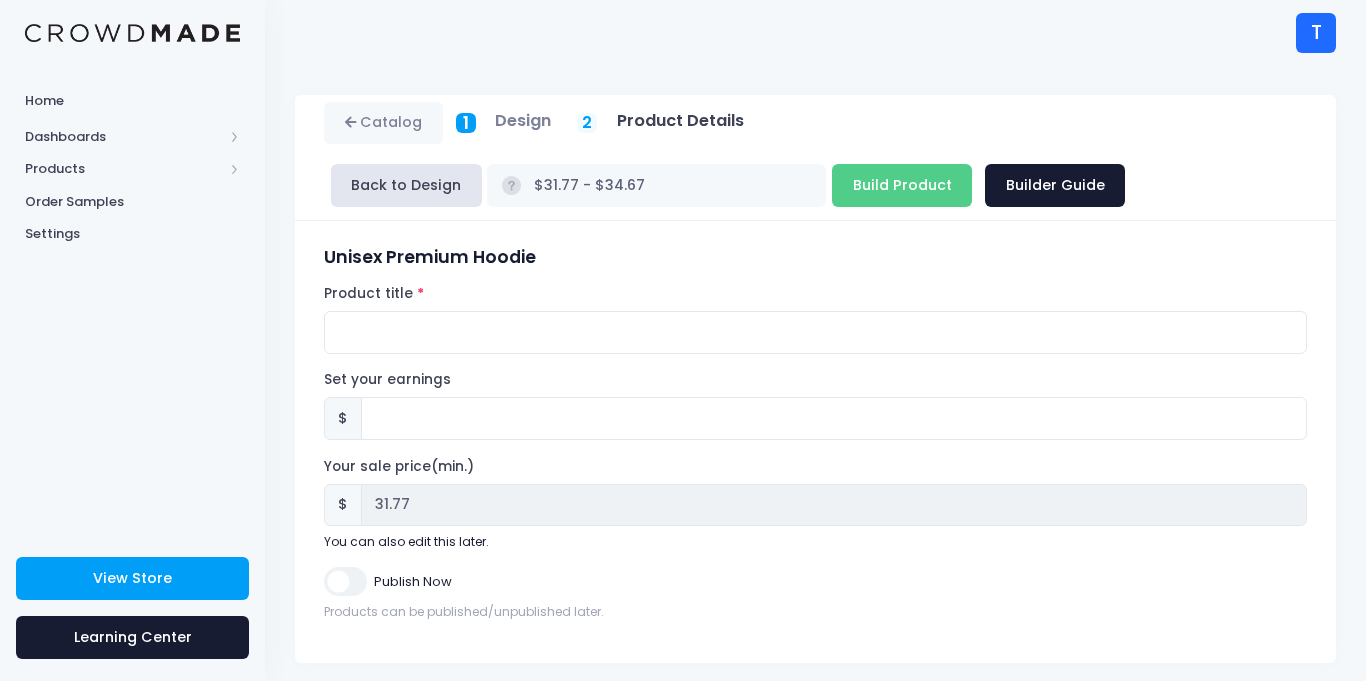 click on "Design" at bounding box center (523, 121) 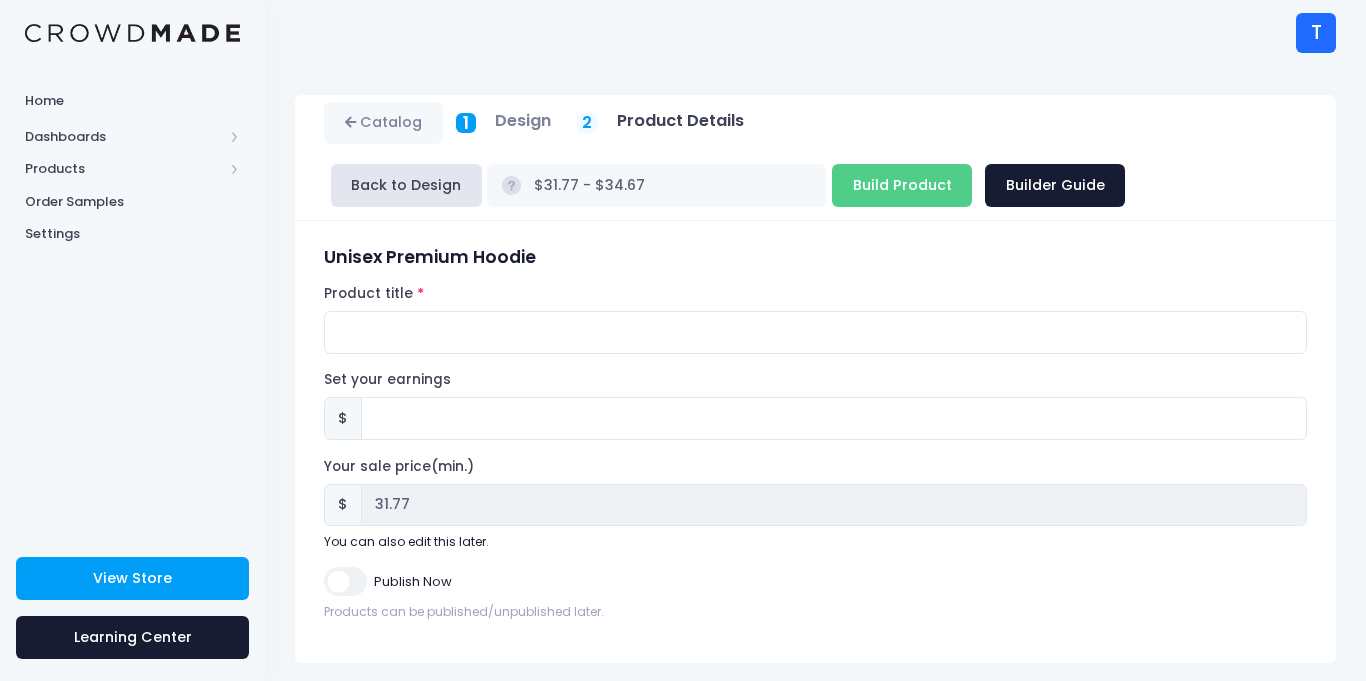 click on "T
T
Thesponge_rock
ethanlluberes3@gmail.com
Thesponge_rock
Settings
Sign Out" at bounding box center [815, 32] 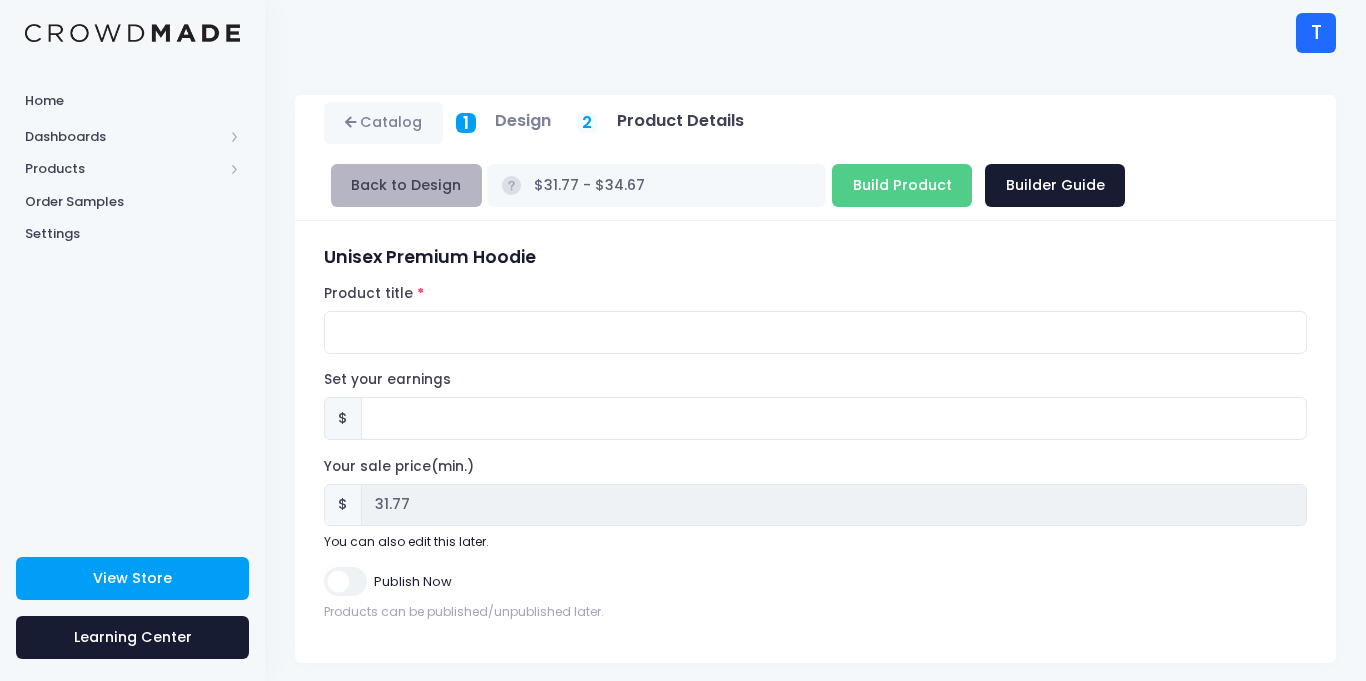 click on "Back to Design" at bounding box center [406, 185] 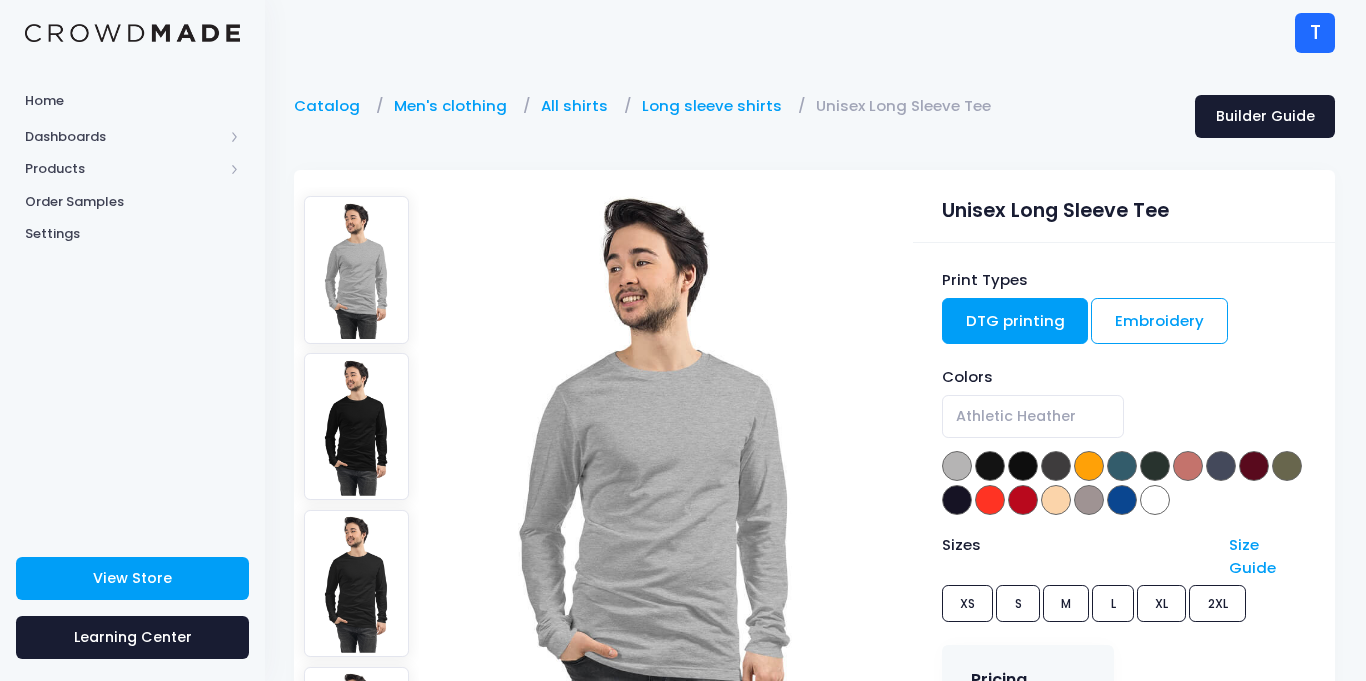 scroll, scrollTop: 0, scrollLeft: 97, axis: horizontal 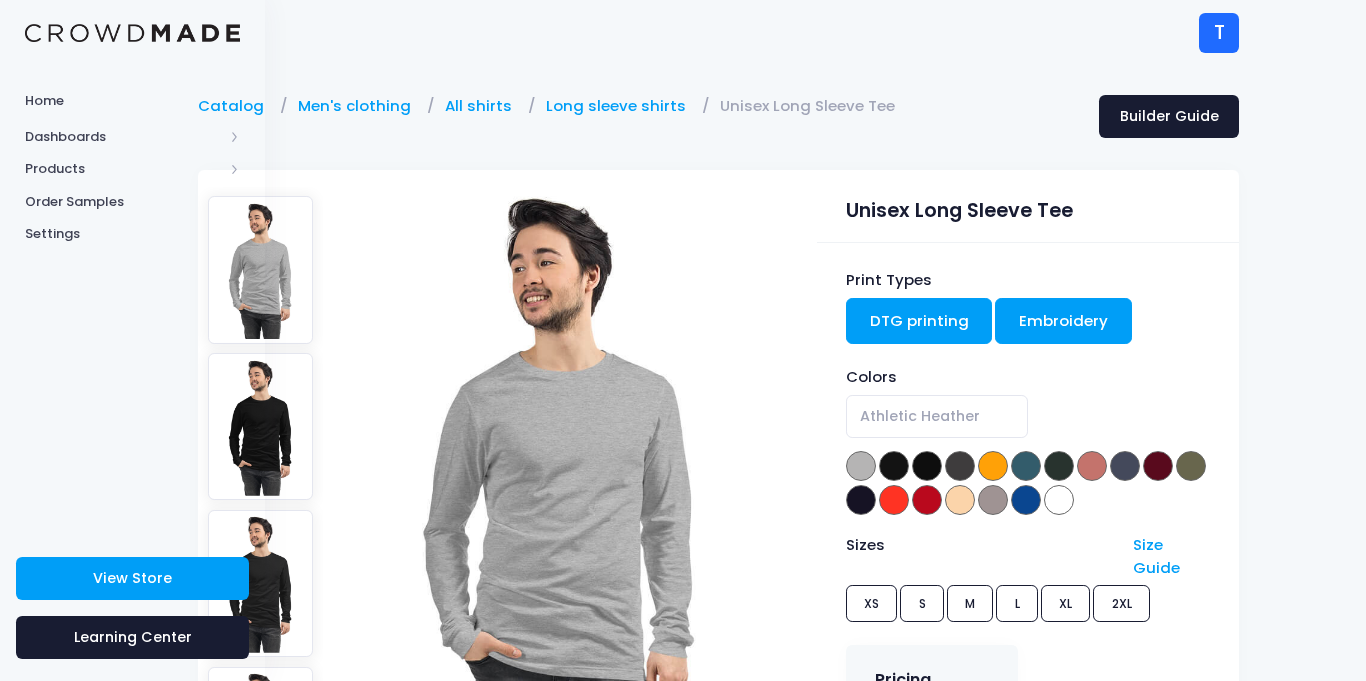 click on "Embroidery" at bounding box center (1063, 321) 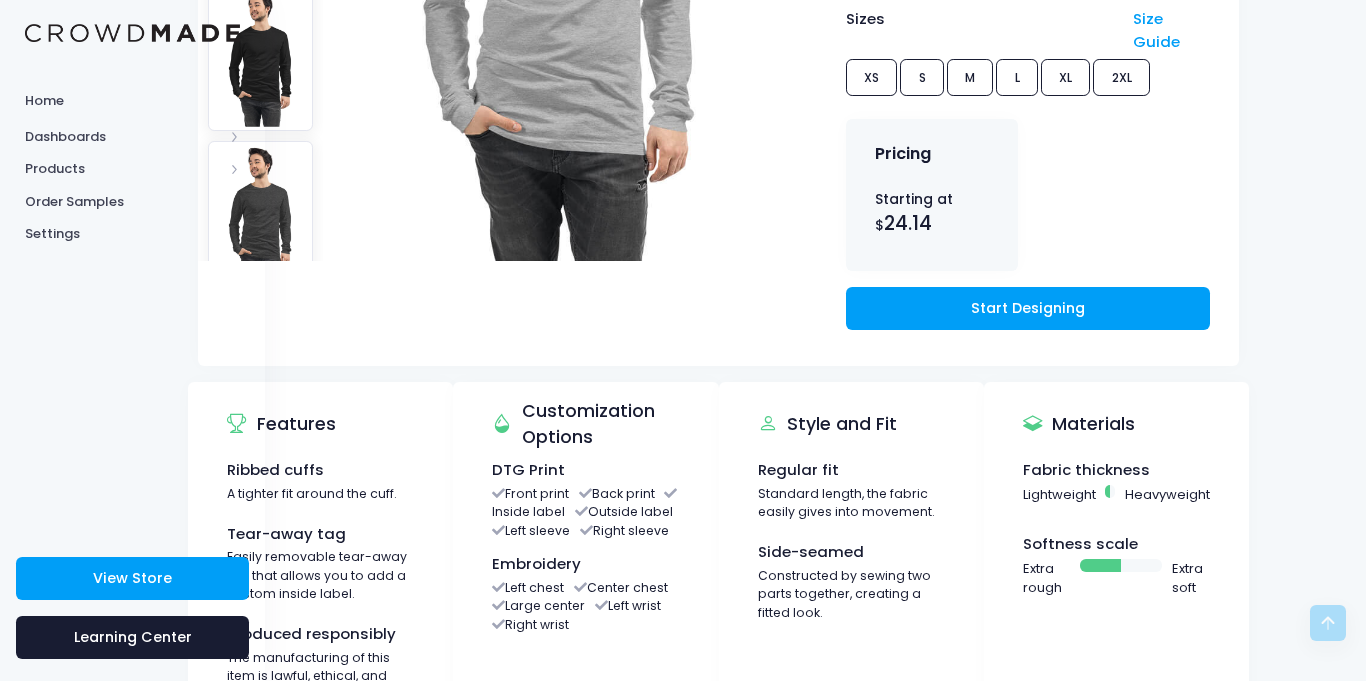 scroll, scrollTop: 633, scrollLeft: 97, axis: both 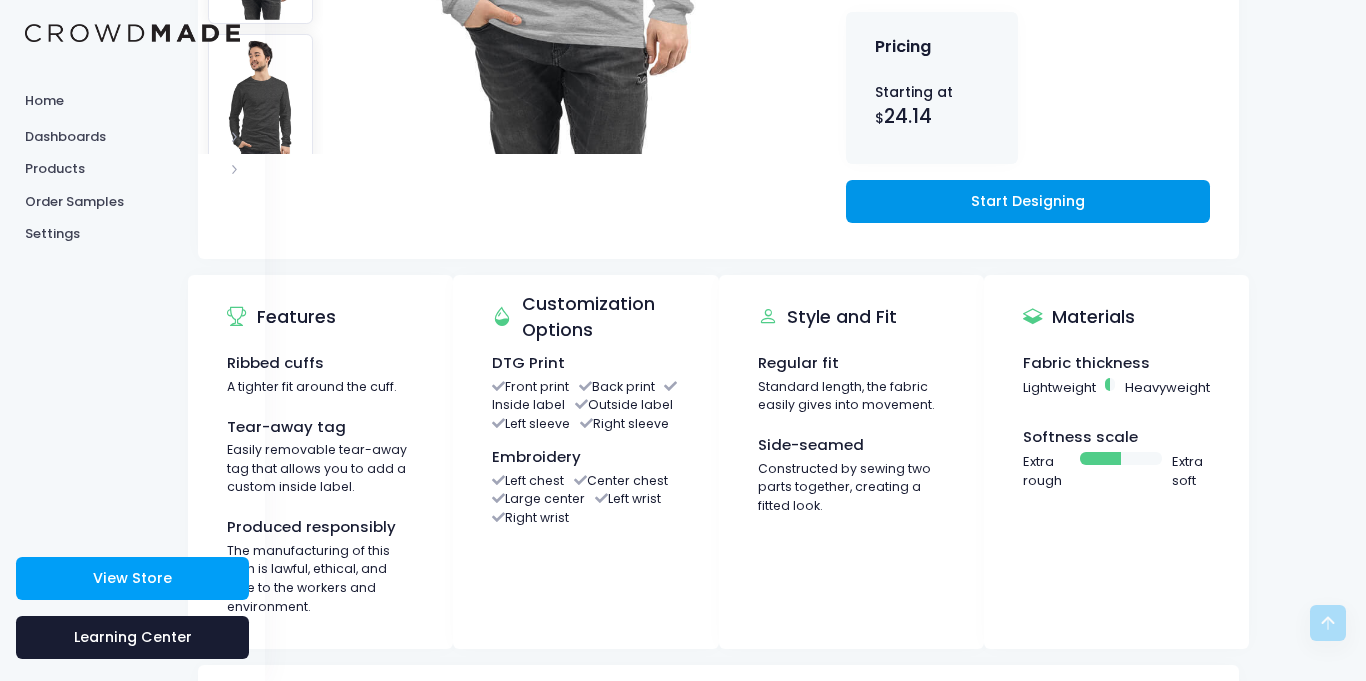 click on "Start Designing" at bounding box center (1028, 201) 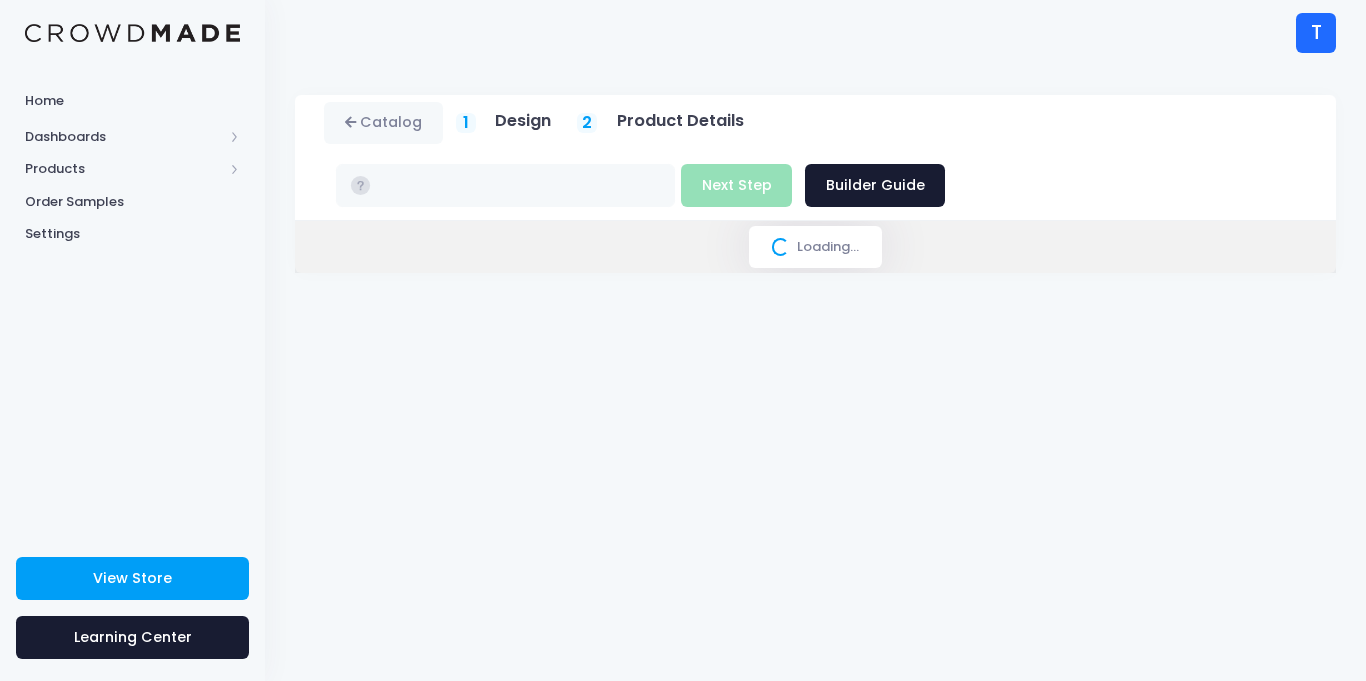 scroll, scrollTop: 0, scrollLeft: 0, axis: both 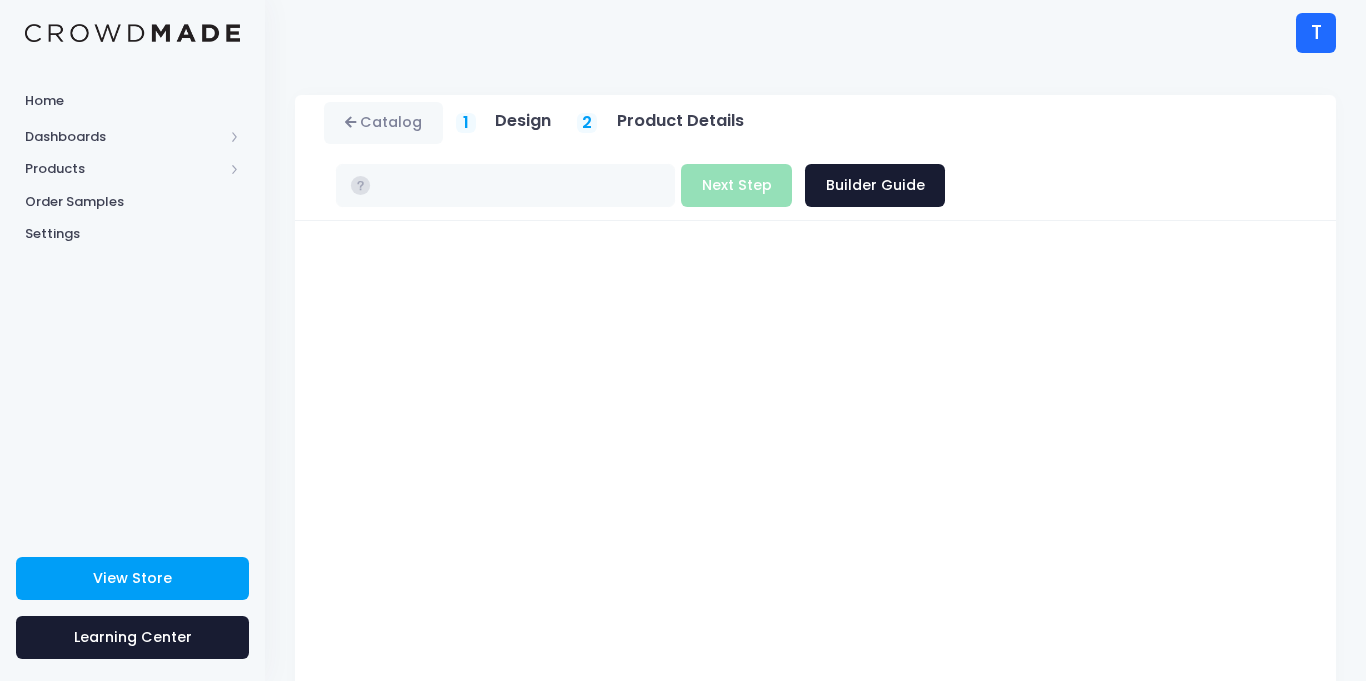 type on "$24.14 - $25.59" 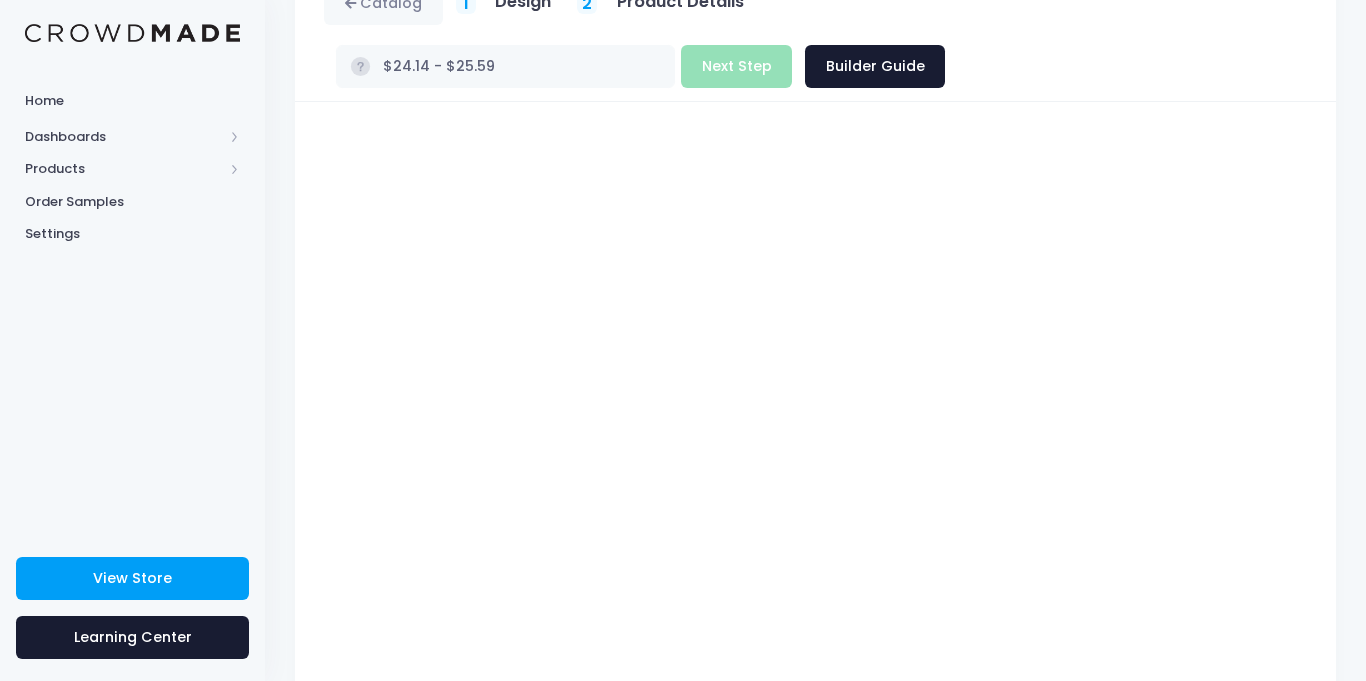 scroll, scrollTop: 121, scrollLeft: 0, axis: vertical 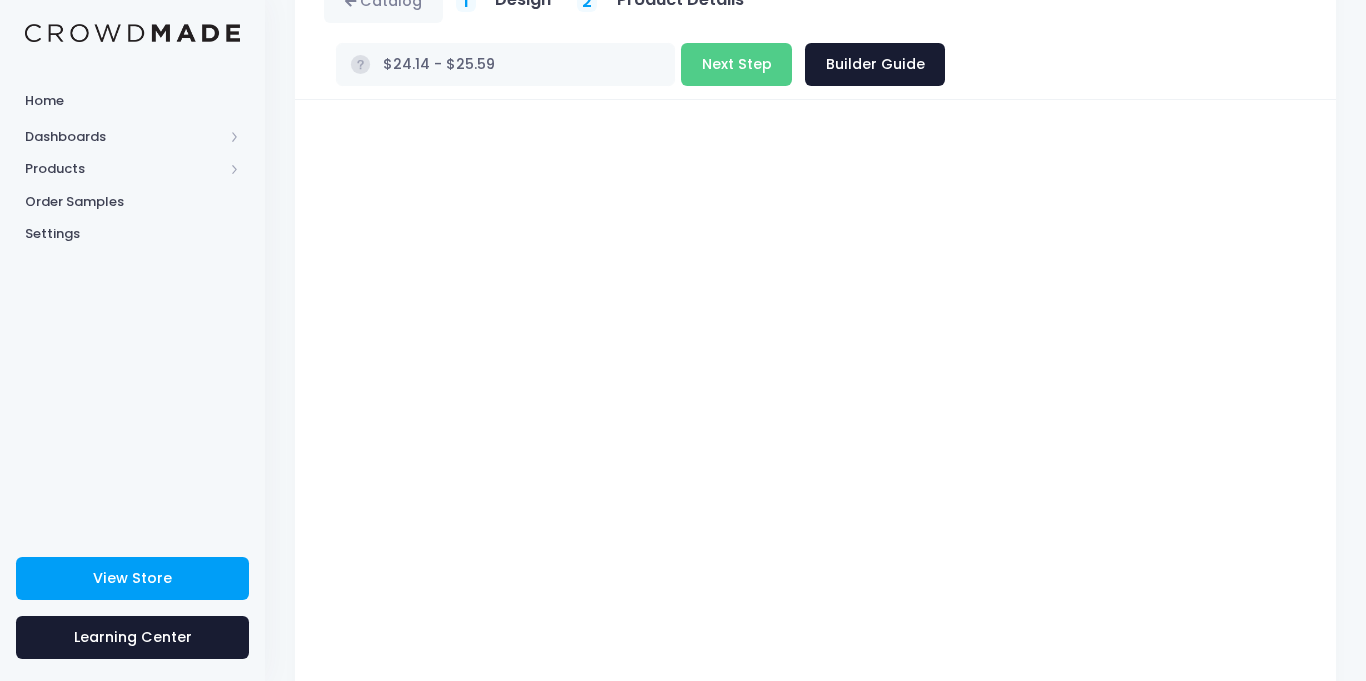 click on "Unisex Long Sleeve Tee
Product title
Set your earnings
$
0.0
Earnings can't be less than 0.
$" at bounding box center [815, 479] 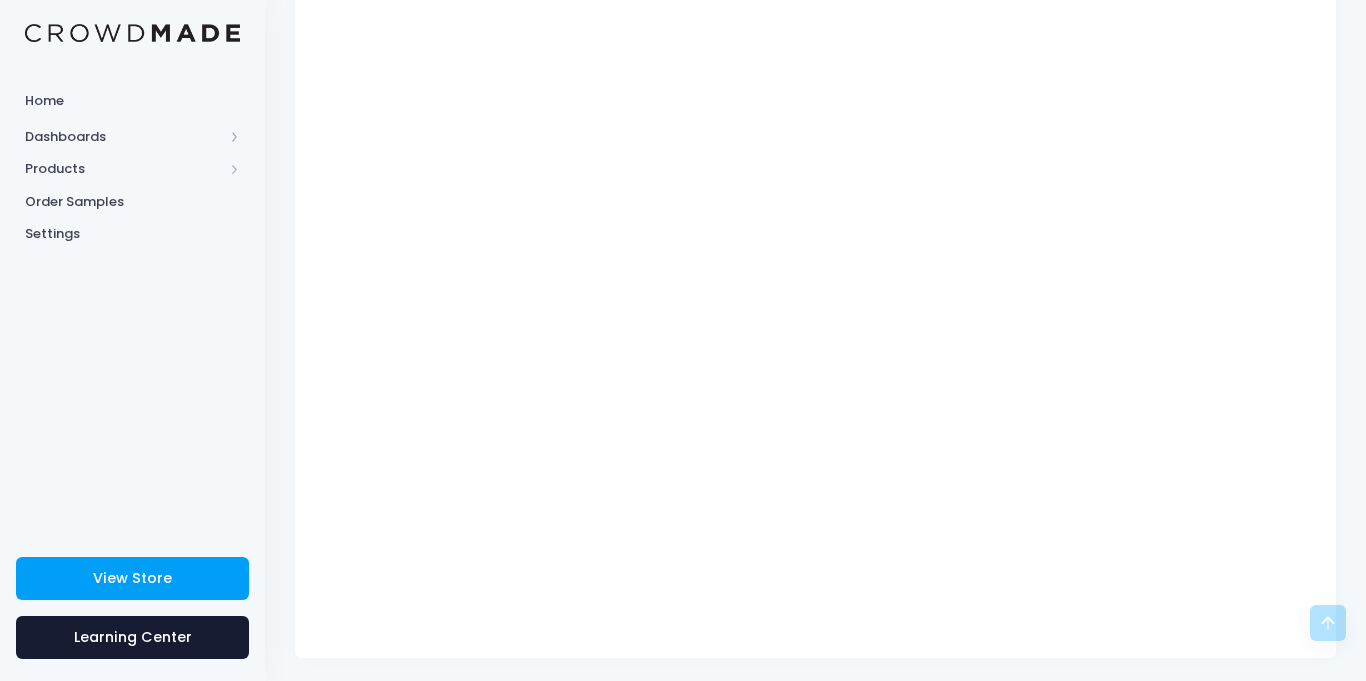 scroll, scrollTop: 327, scrollLeft: 0, axis: vertical 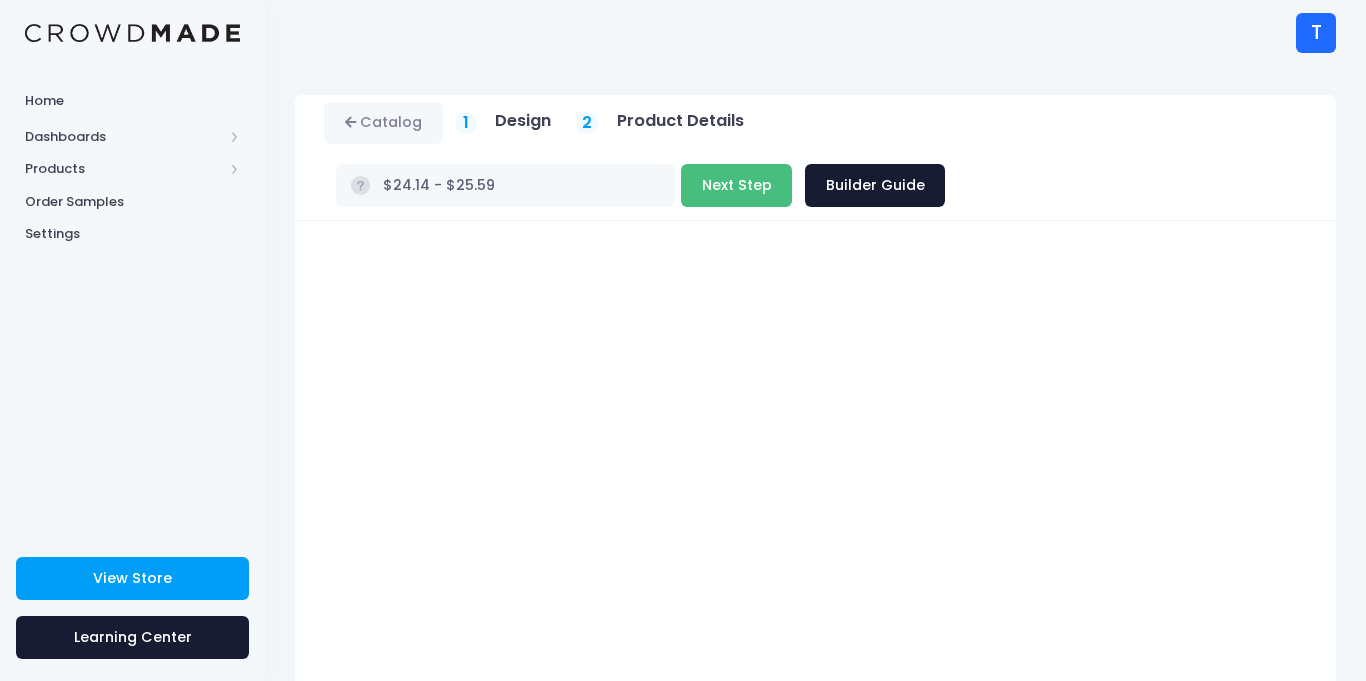 click on "Next Step" at bounding box center (736, 185) 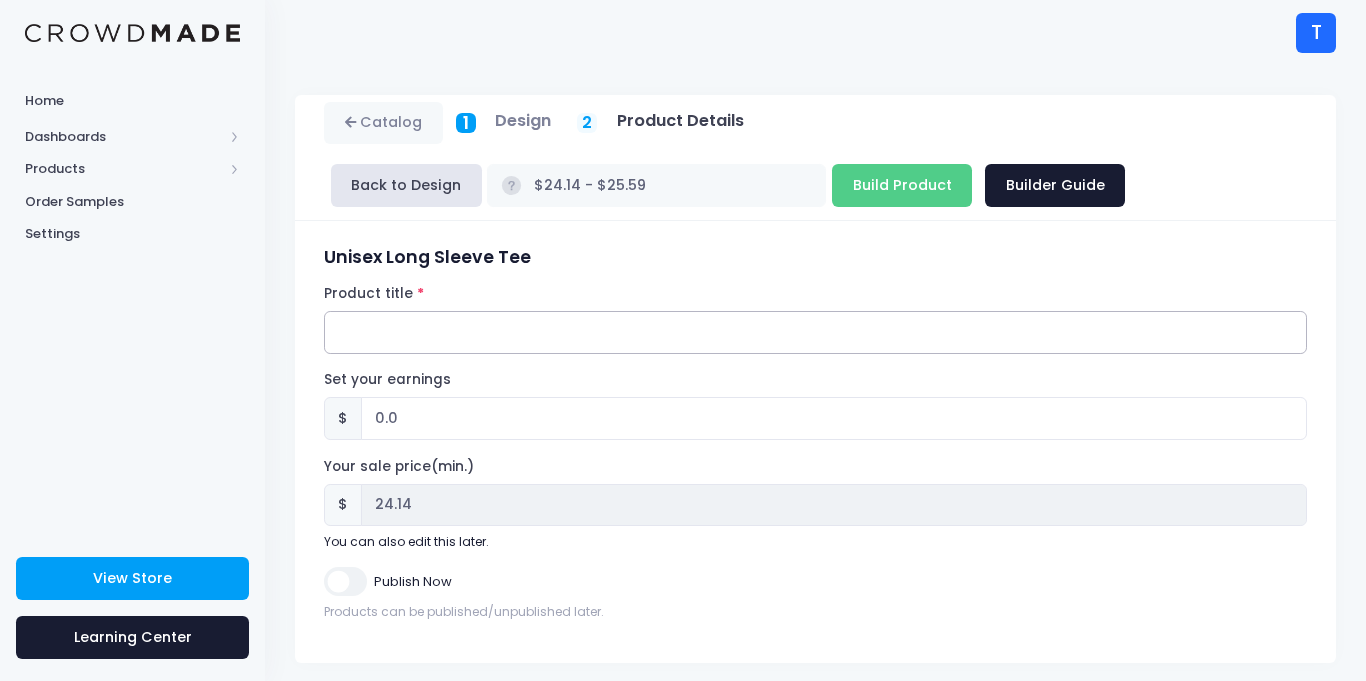 click on "Product title" at bounding box center [815, 332] 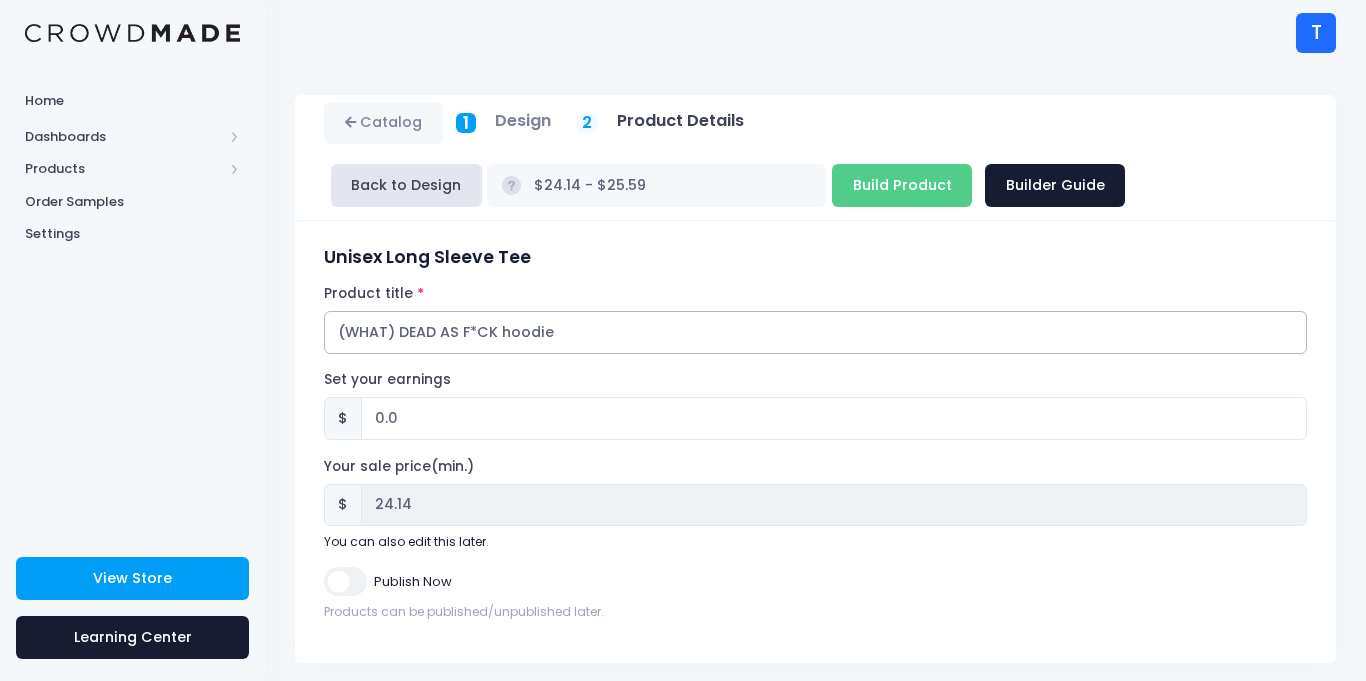 type on "(WHAT) DEAD AS F*CK hoodie" 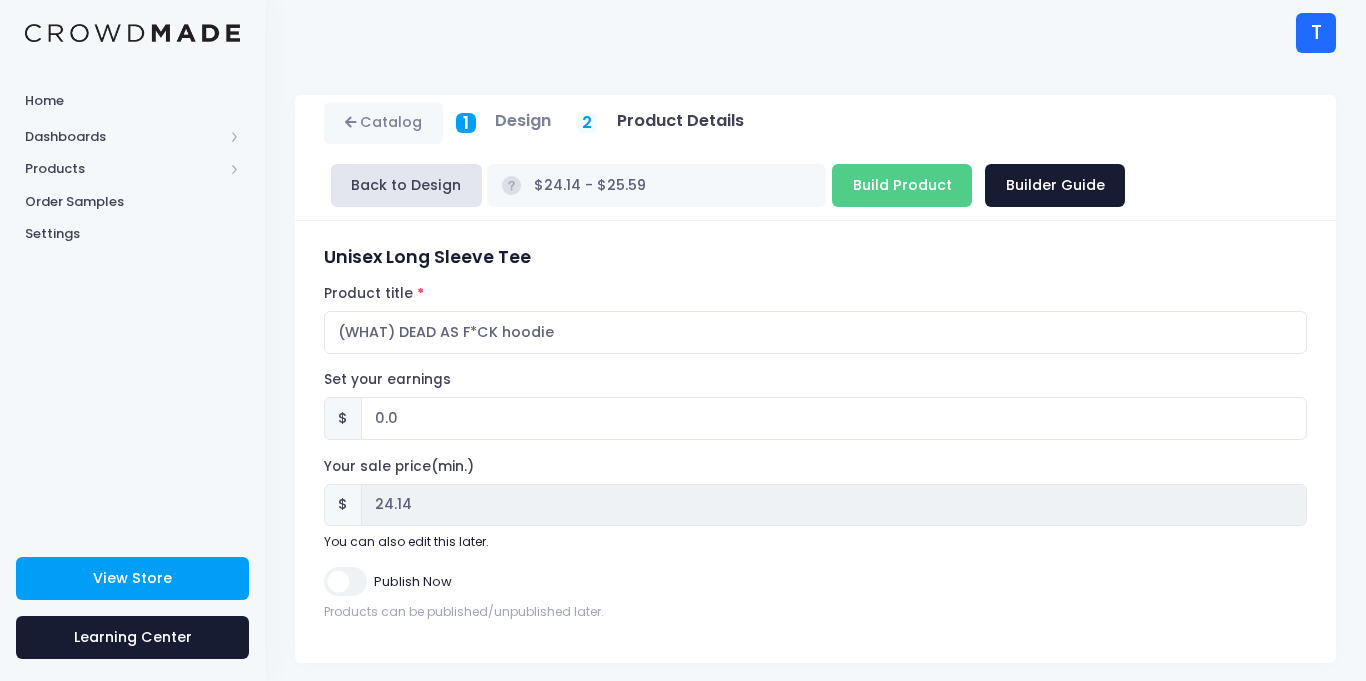click on "Publish Now" at bounding box center (345, 581) 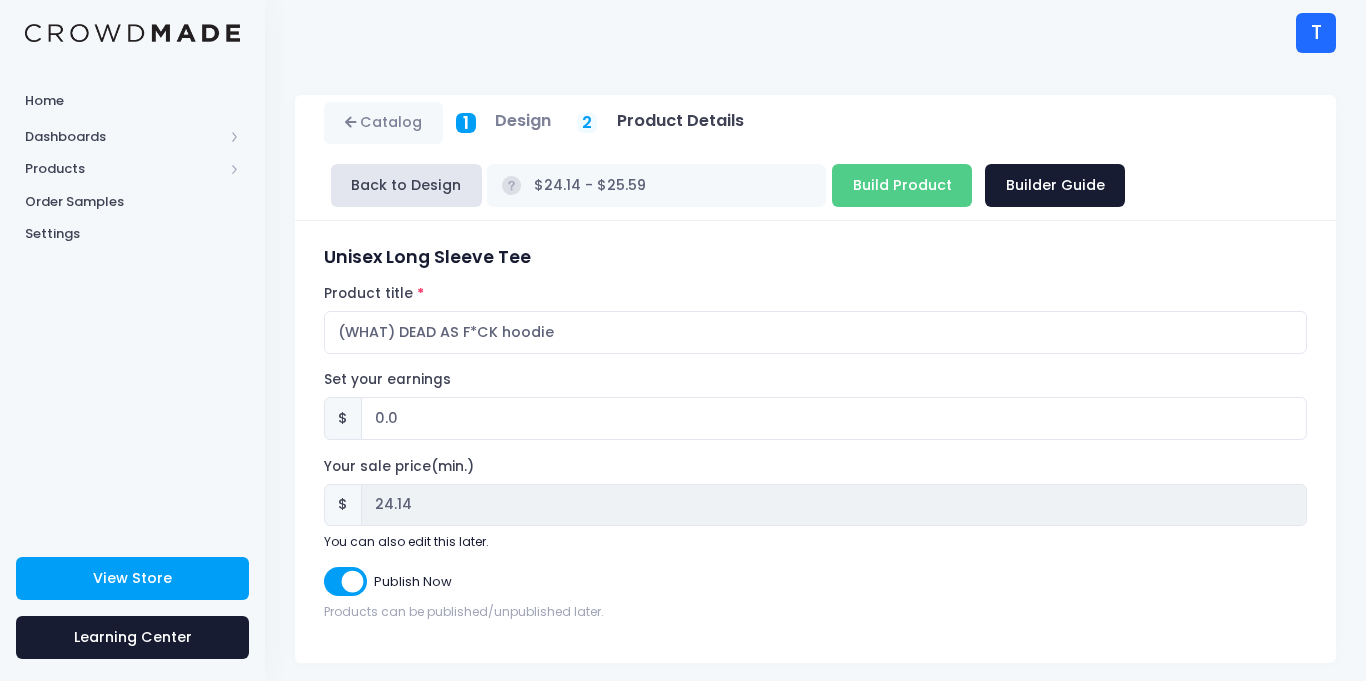 scroll, scrollTop: 12, scrollLeft: 0, axis: vertical 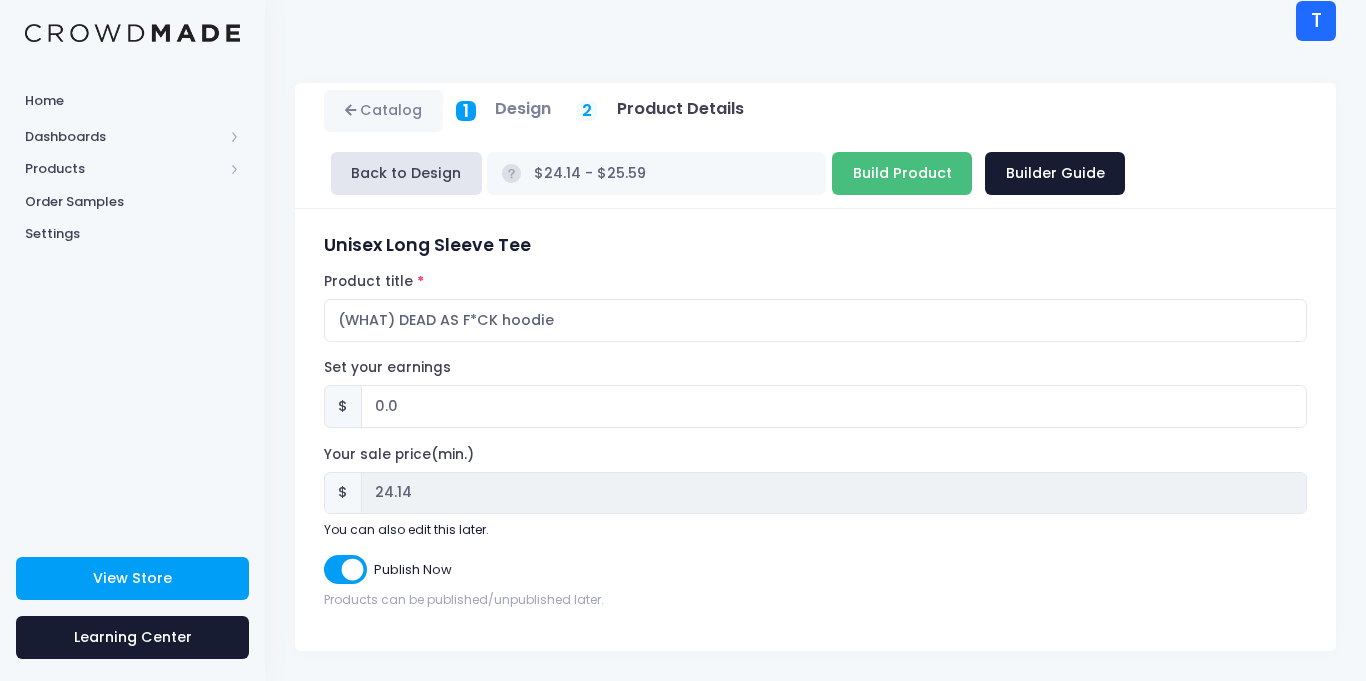 click on "Build Product" at bounding box center [902, 173] 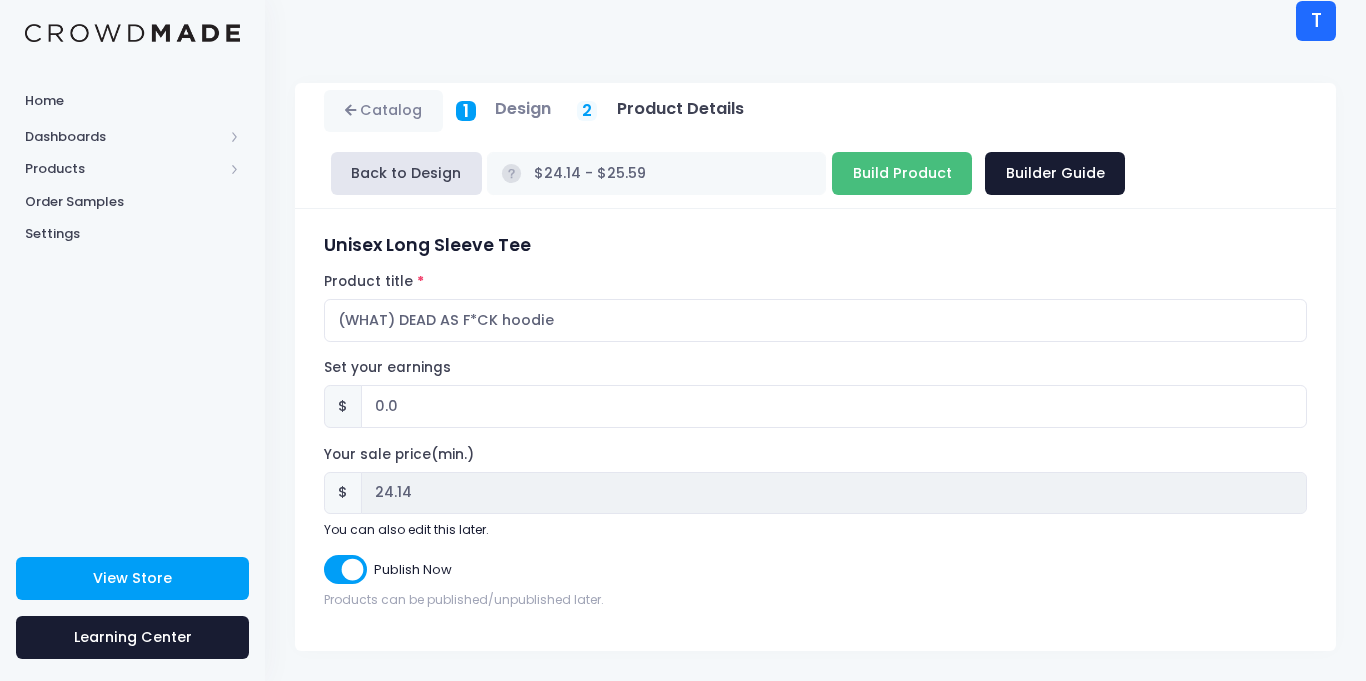 type on "Building product..." 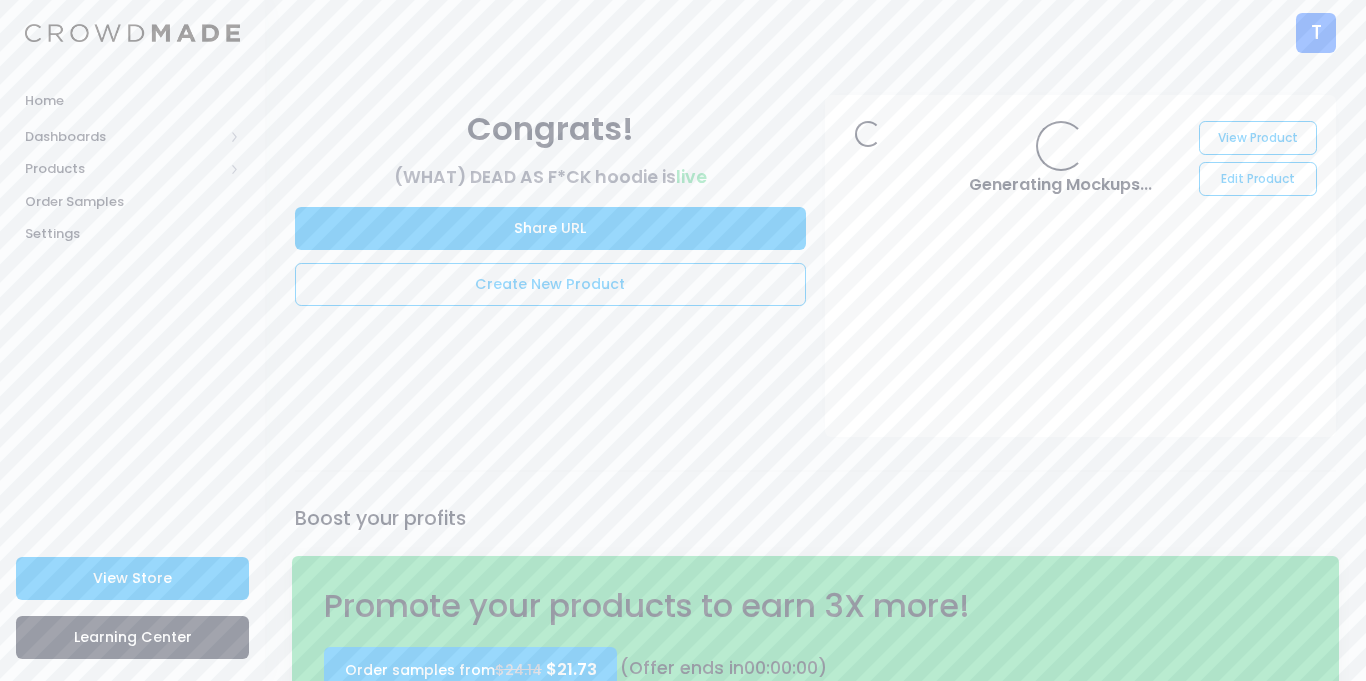 scroll, scrollTop: 0, scrollLeft: 0, axis: both 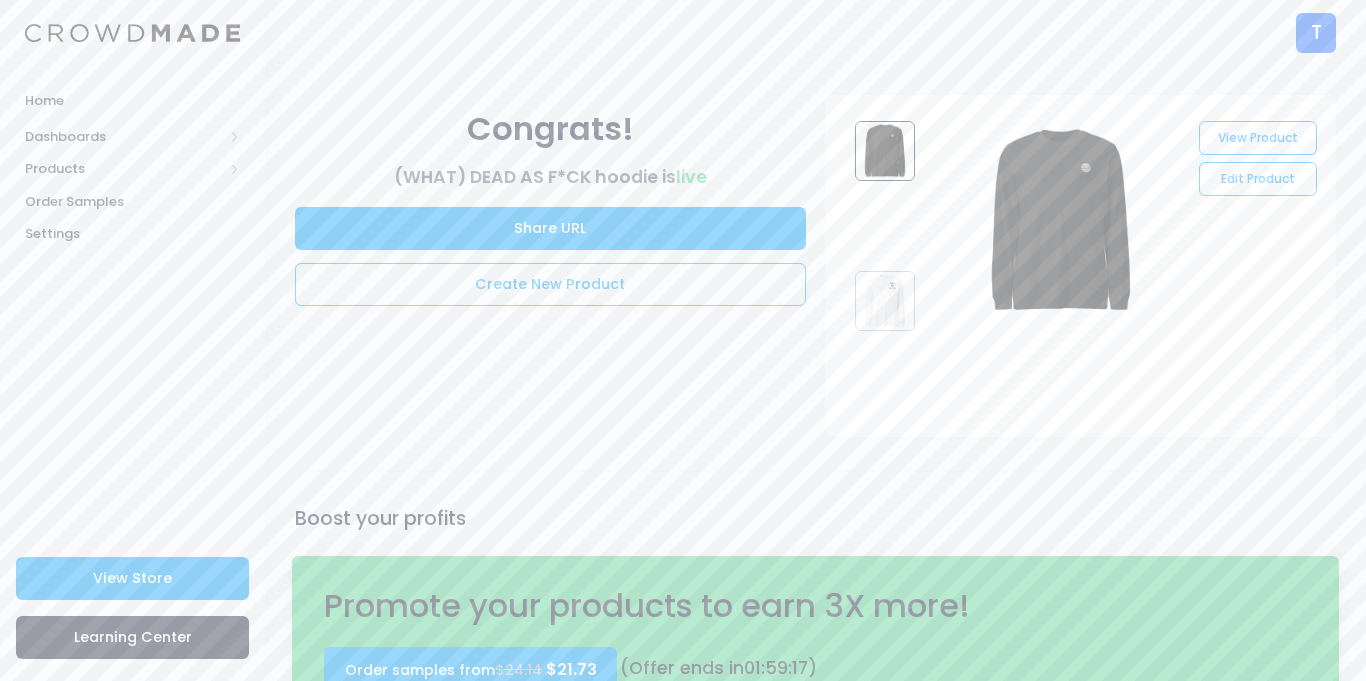 click at bounding box center (885, 301) 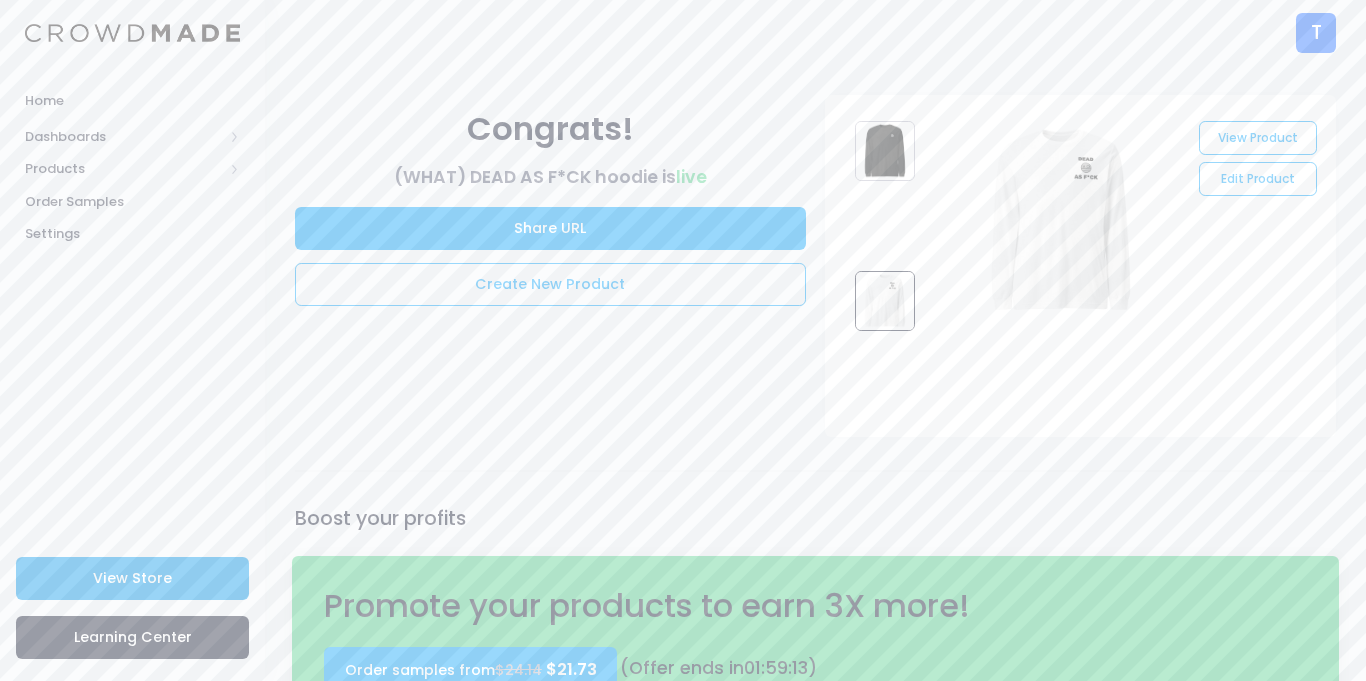 click on "View Store" at bounding box center (132, 578) 